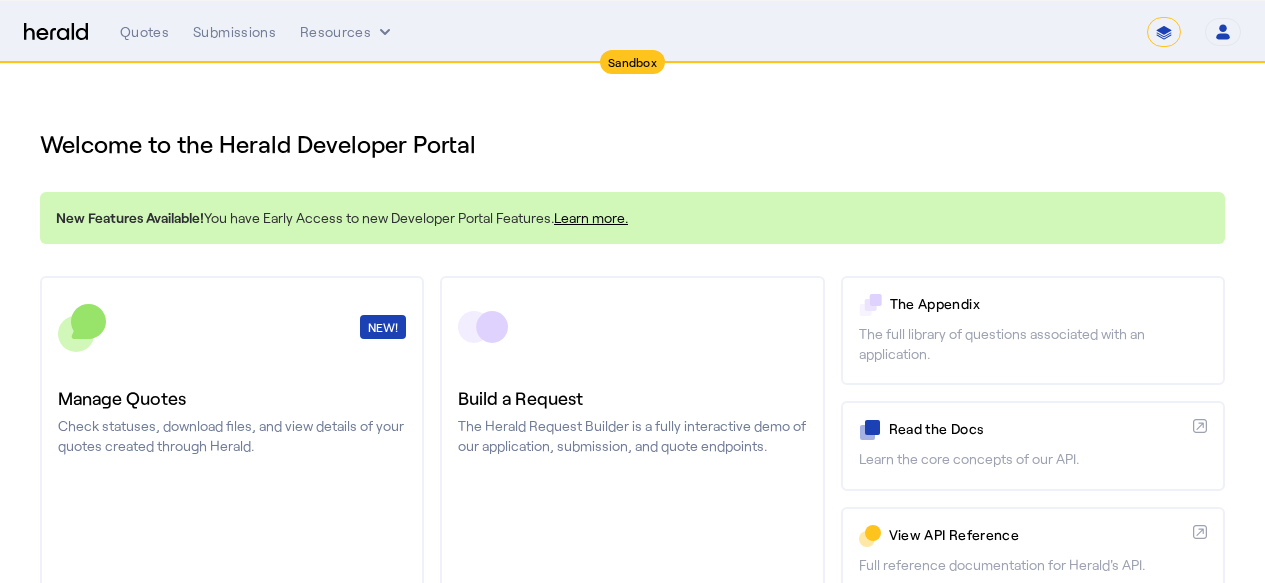 scroll, scrollTop: 85, scrollLeft: 0, axis: vertical 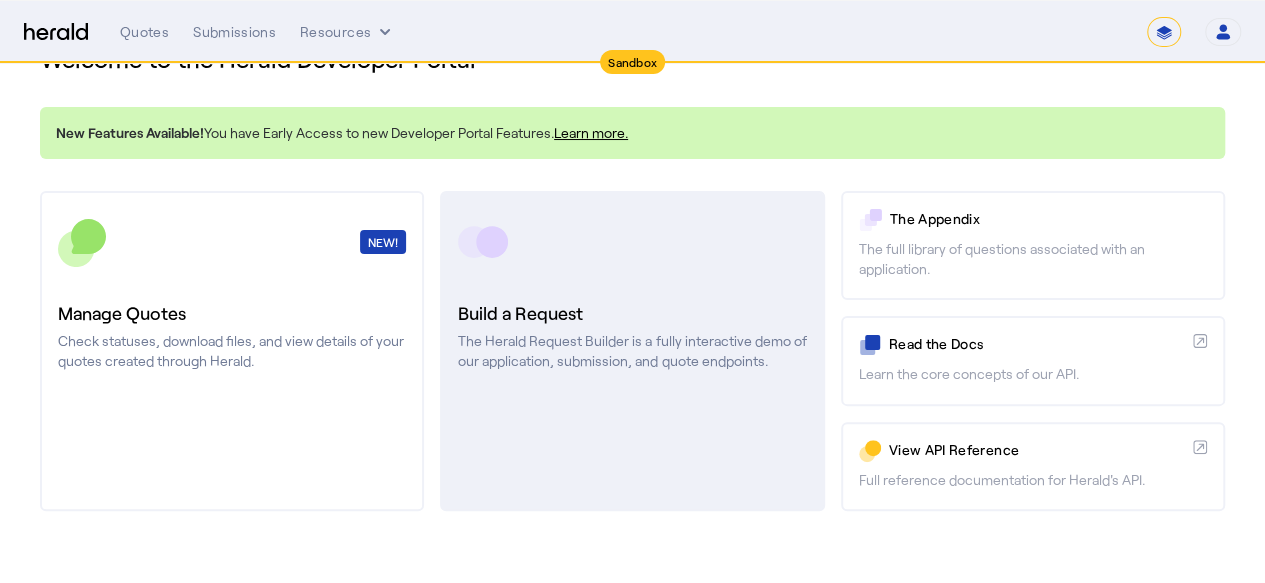 click on "Build a Request" at bounding box center [632, 313] 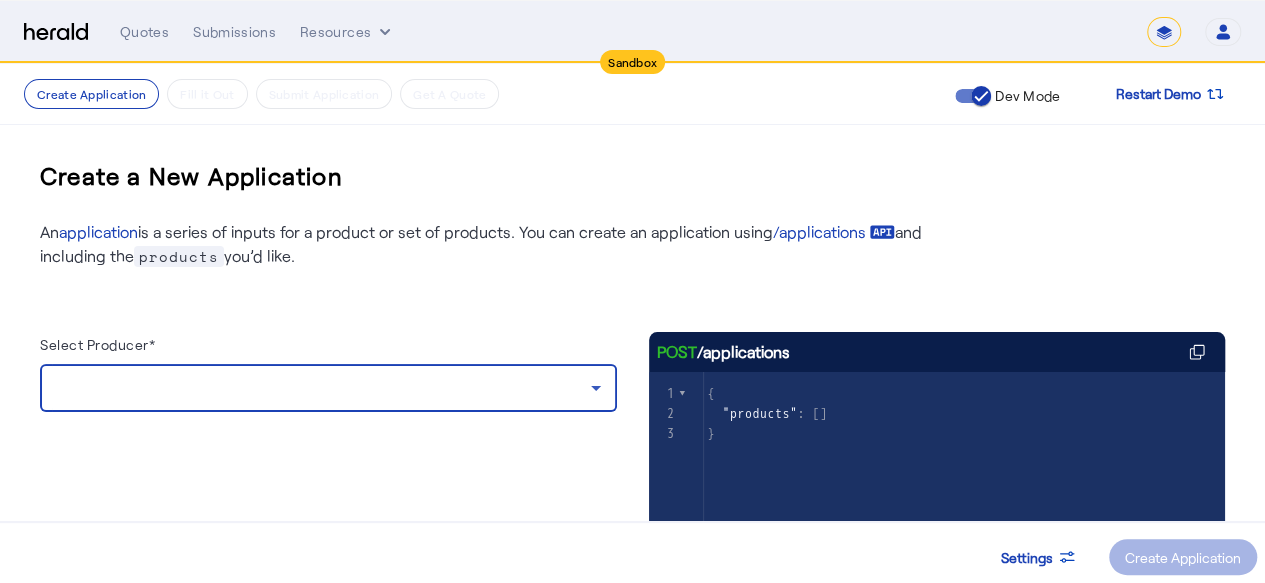 click at bounding box center (323, 388) 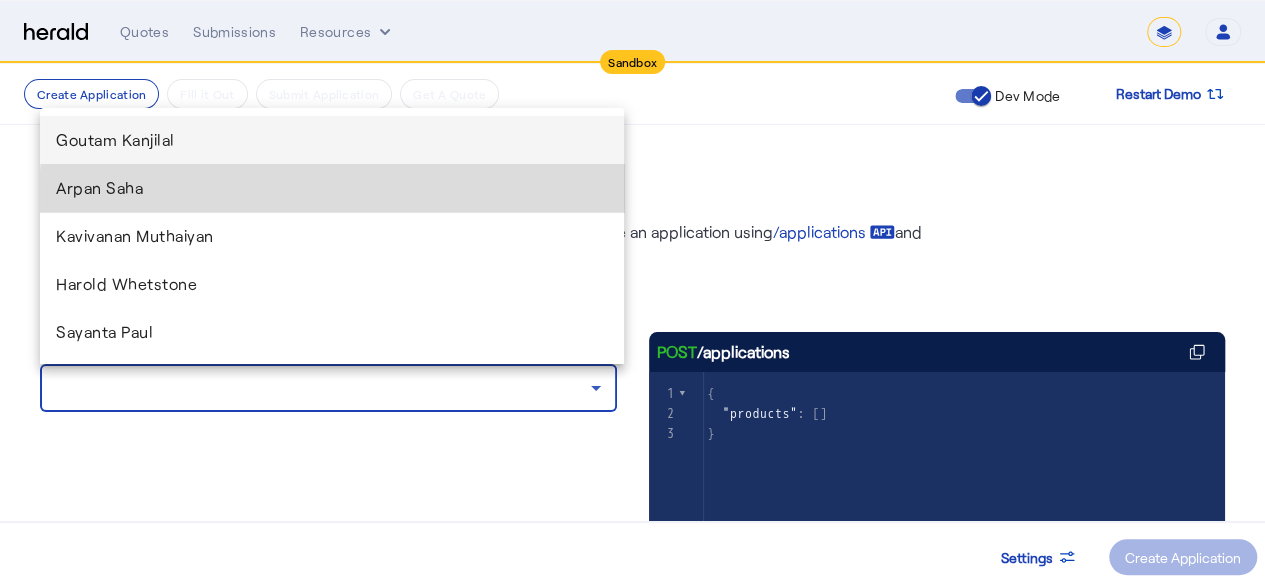 click on "Arpan Saha" at bounding box center (332, 188) 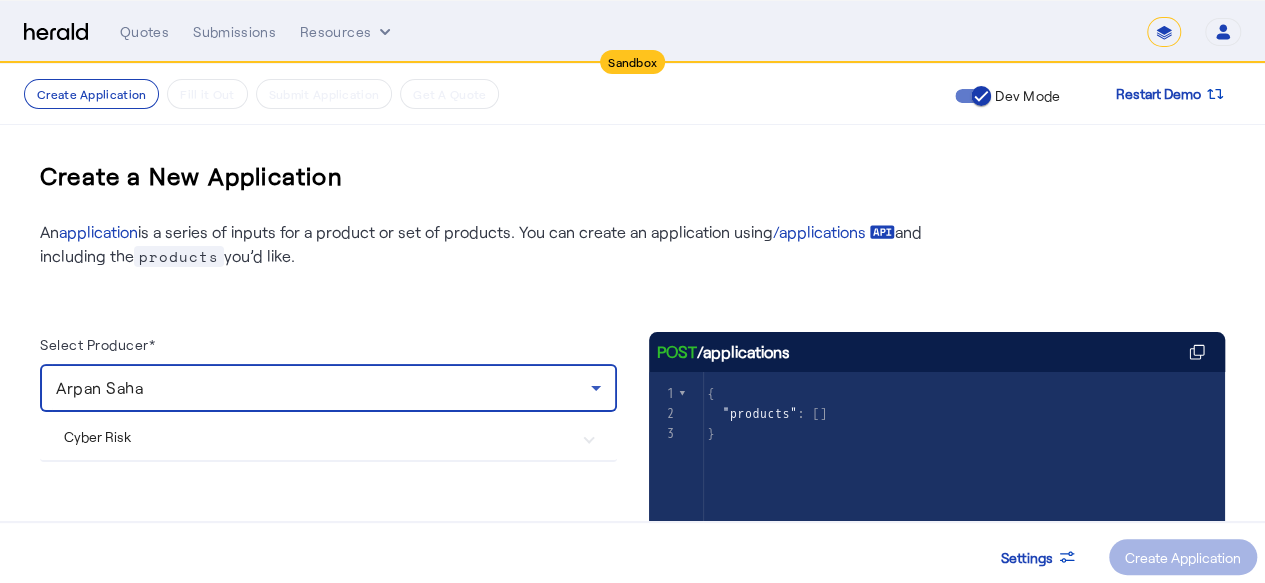 scroll, scrollTop: 98, scrollLeft: 0, axis: vertical 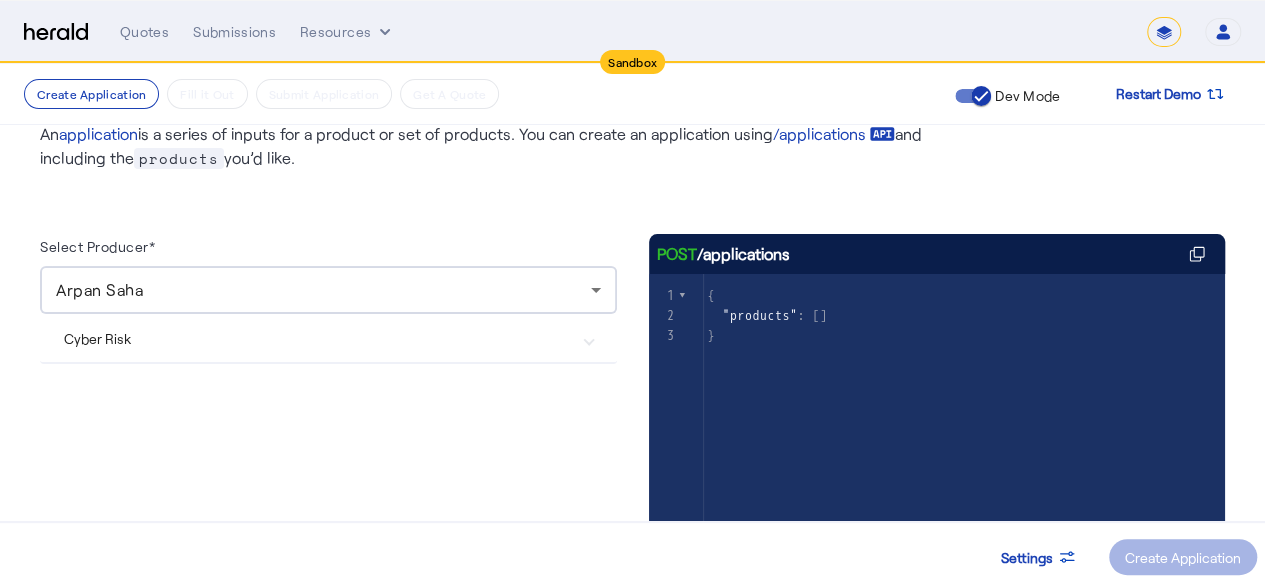 click on "Cyber Risk" at bounding box center (328, 338) 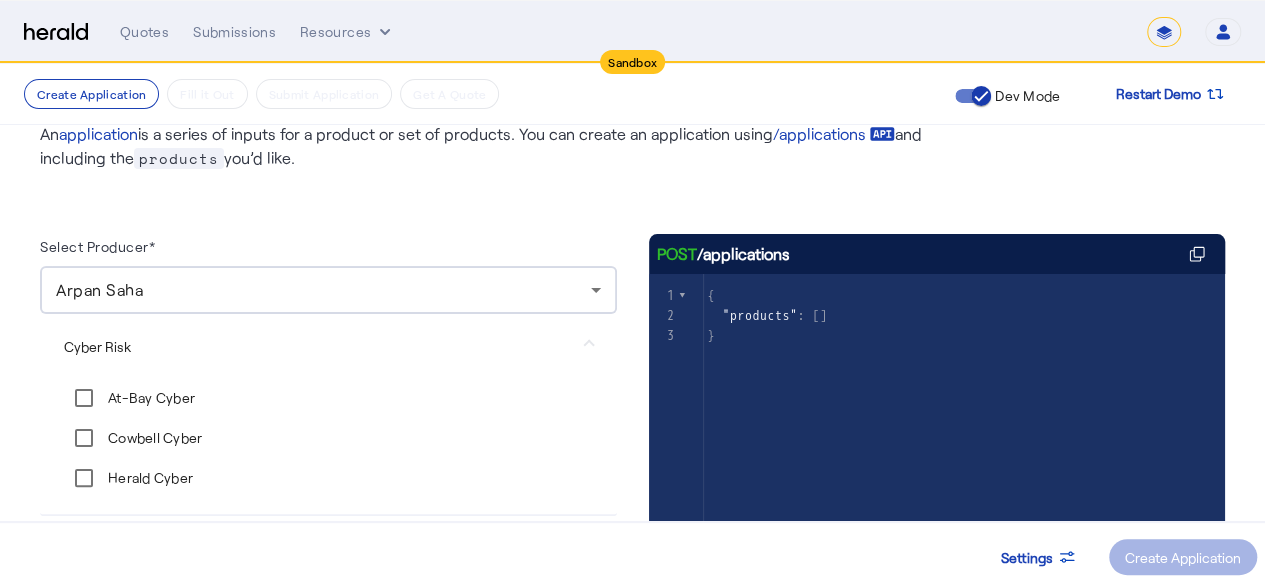 click on "At-Bay Cyber" at bounding box center [149, 398] 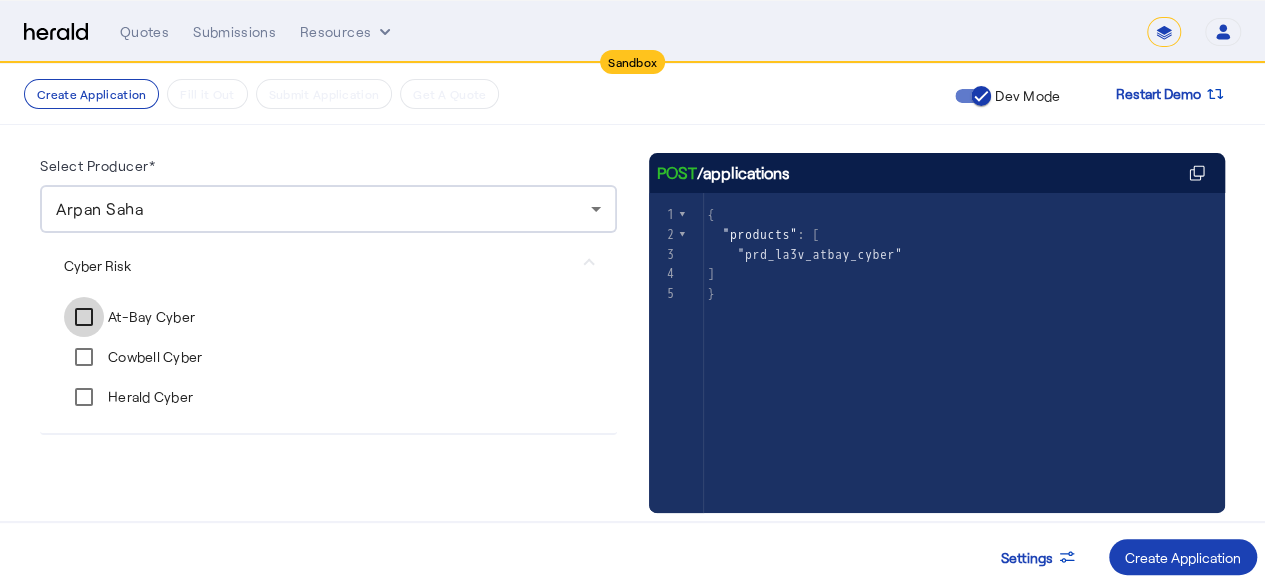 scroll, scrollTop: 180, scrollLeft: 0, axis: vertical 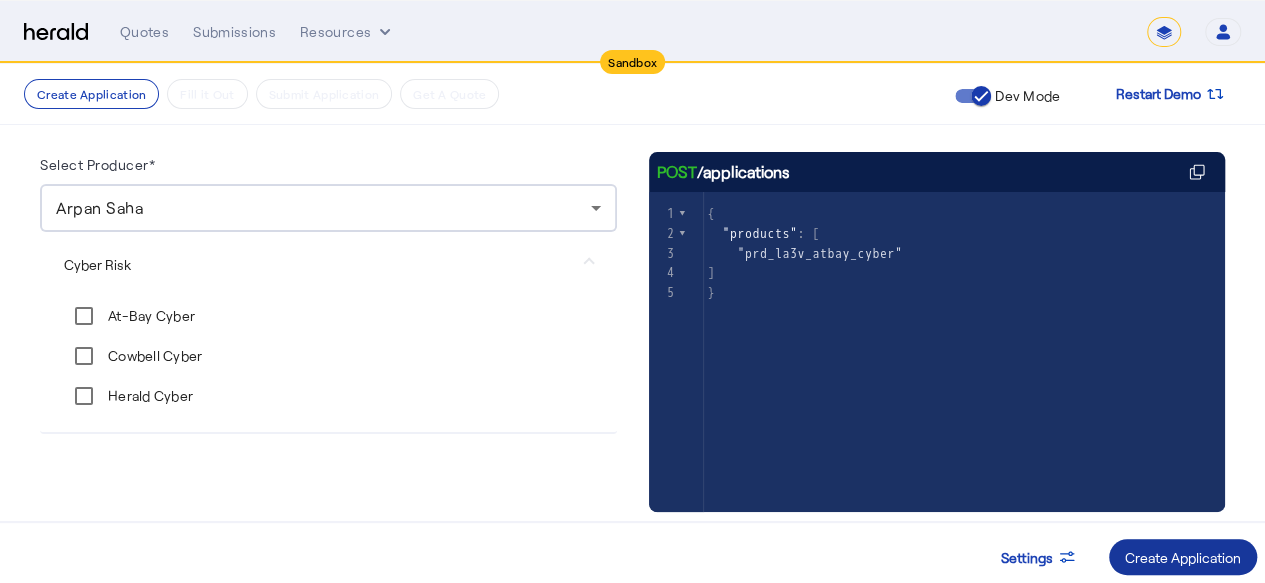 click on "Create Application" at bounding box center [1183, 557] 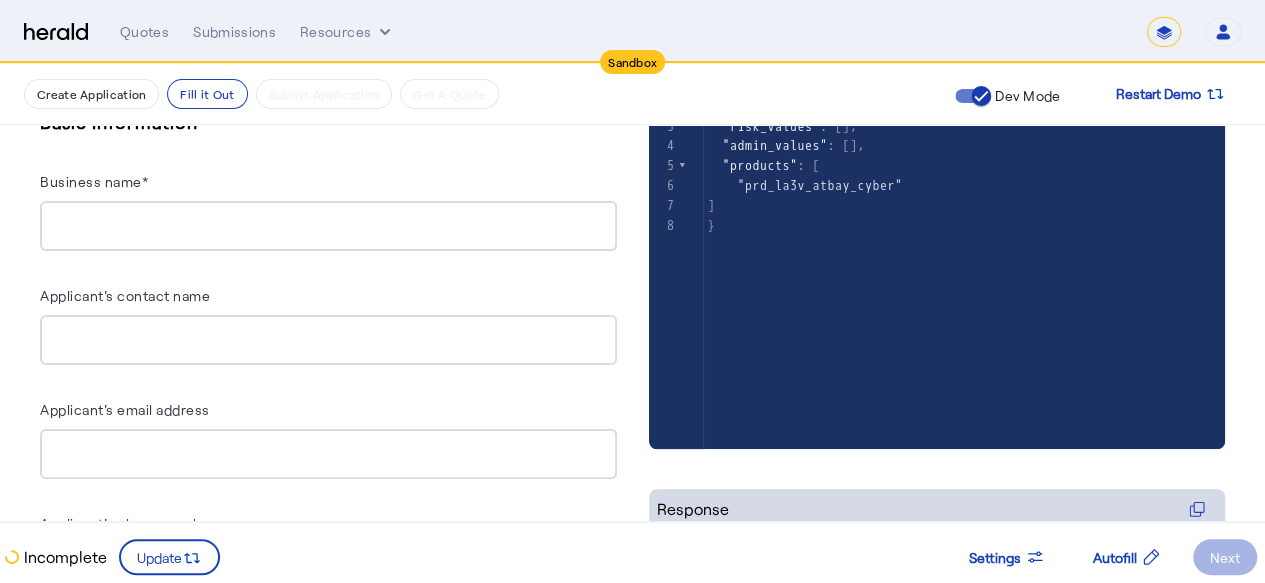 scroll, scrollTop: 405, scrollLeft: 0, axis: vertical 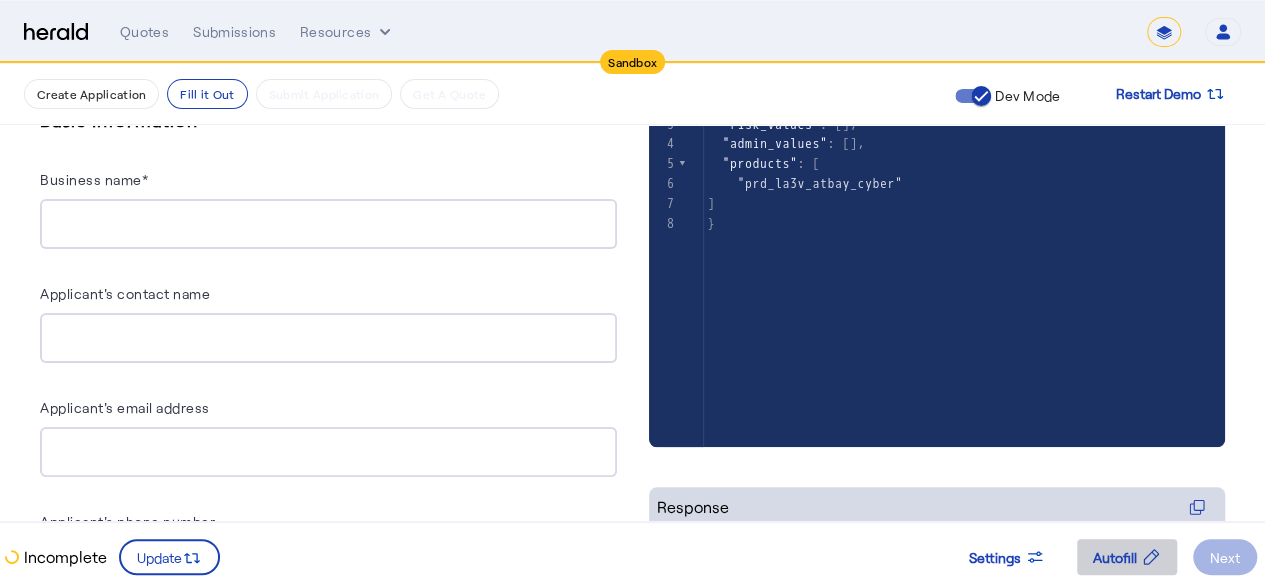 click on "Autofill" at bounding box center (1115, 557) 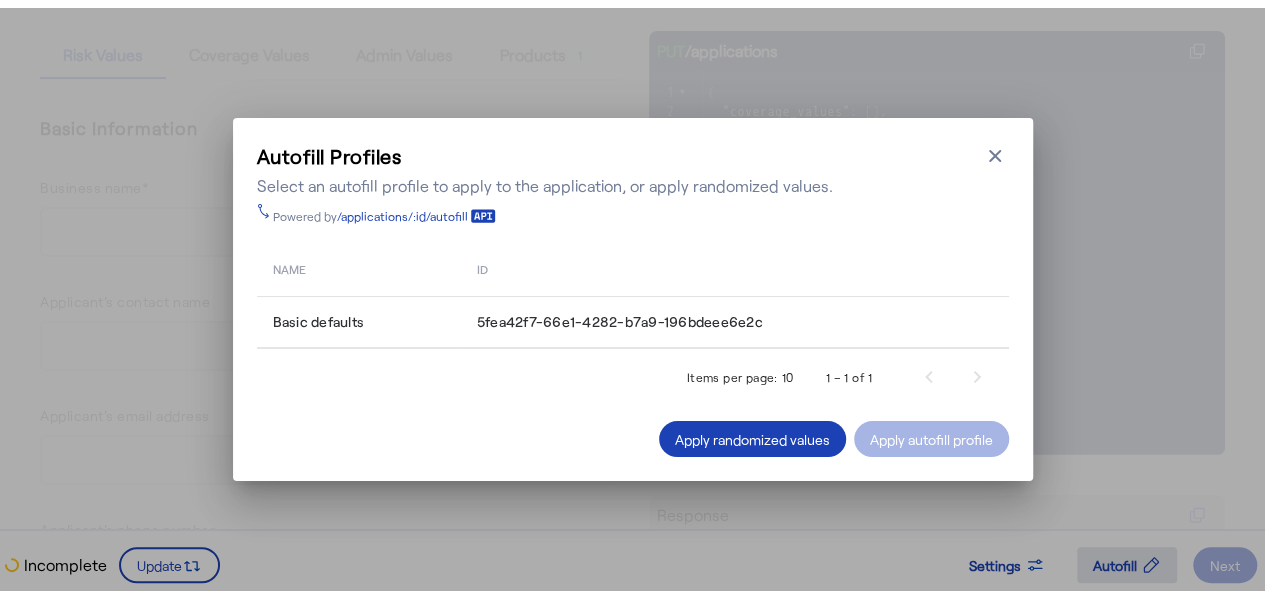 scroll, scrollTop: 0, scrollLeft: 0, axis: both 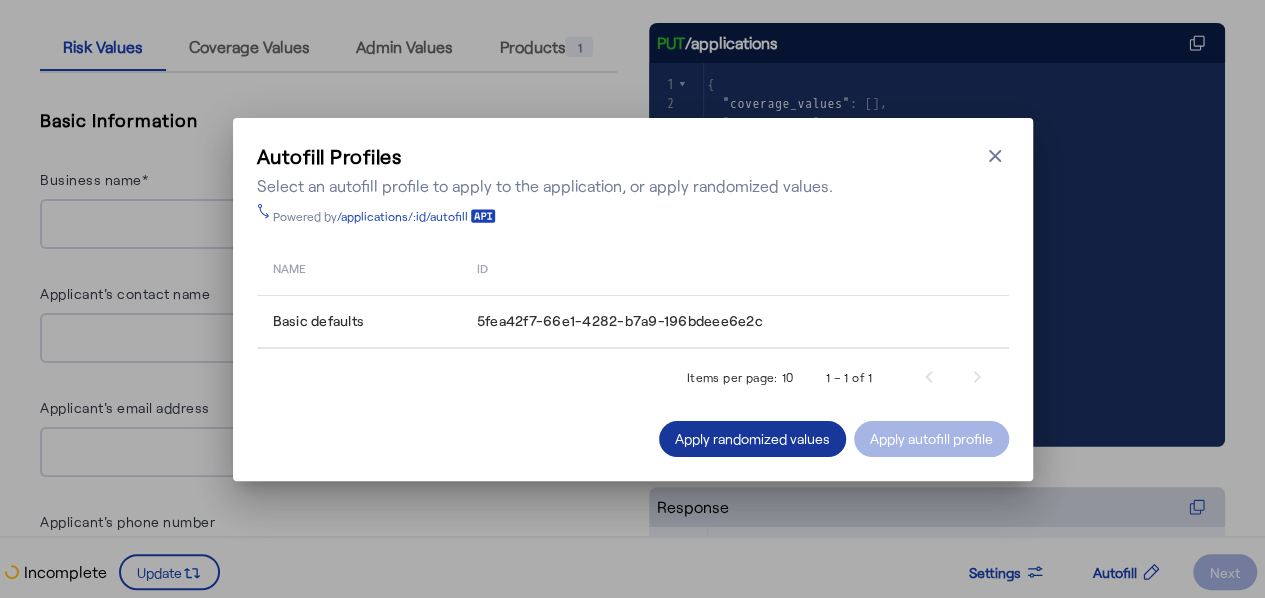 click on "Apply randomized values" at bounding box center (752, 438) 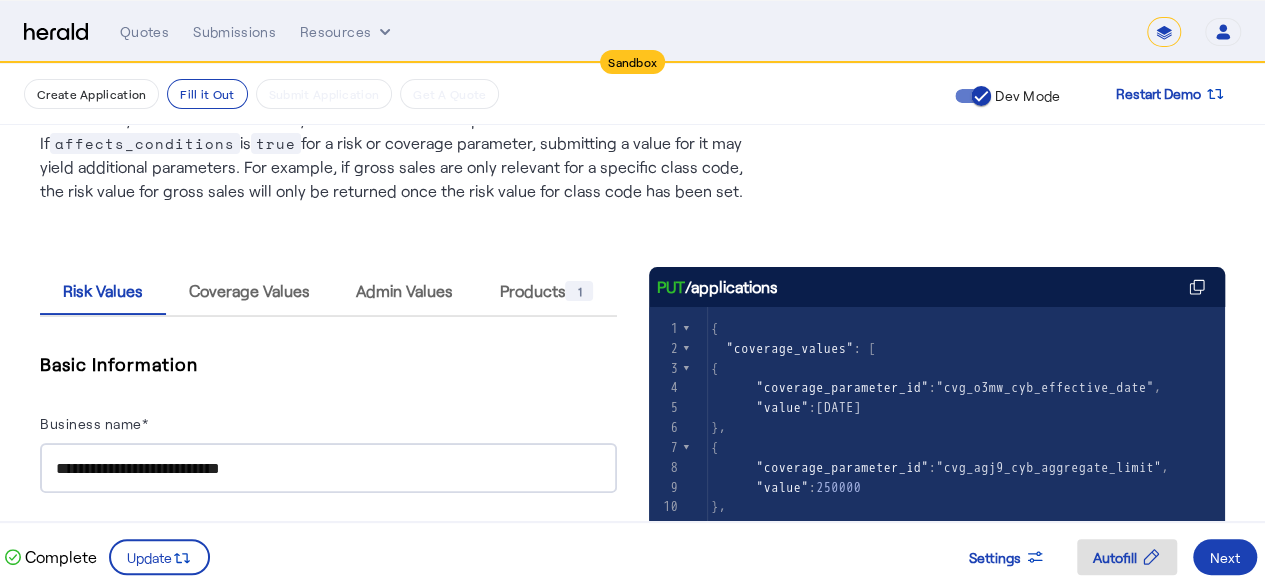 scroll, scrollTop: 162, scrollLeft: 0, axis: vertical 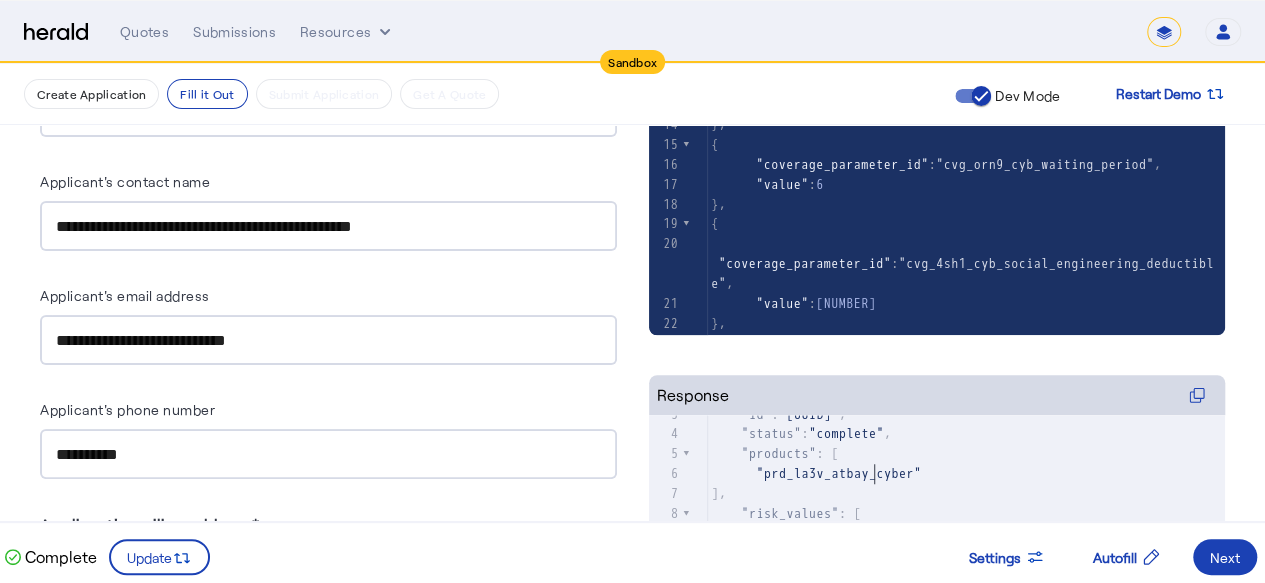 click on ""prd_la3v_atbay_cyber"" 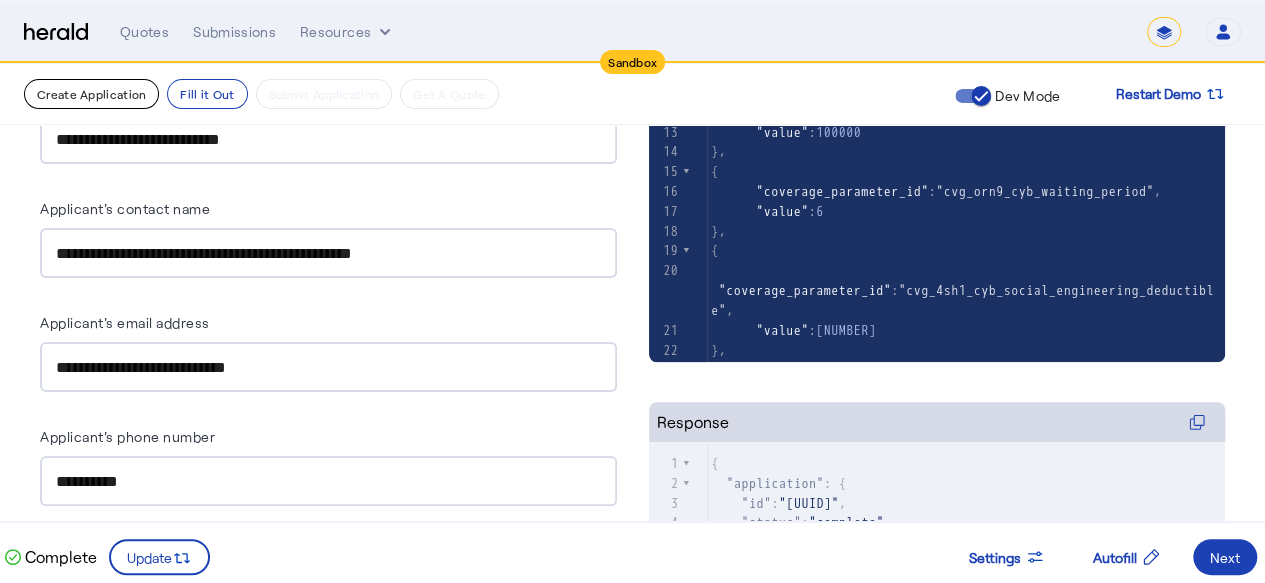 click on "Create Application" at bounding box center (91, 94) 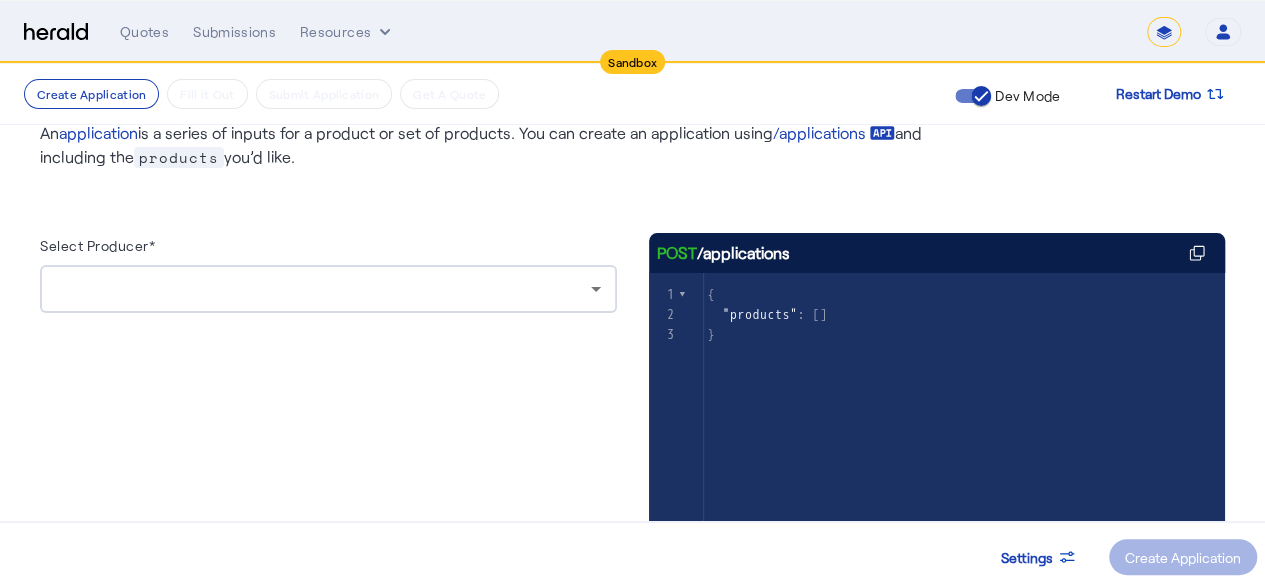 scroll, scrollTop: 116, scrollLeft: 0, axis: vertical 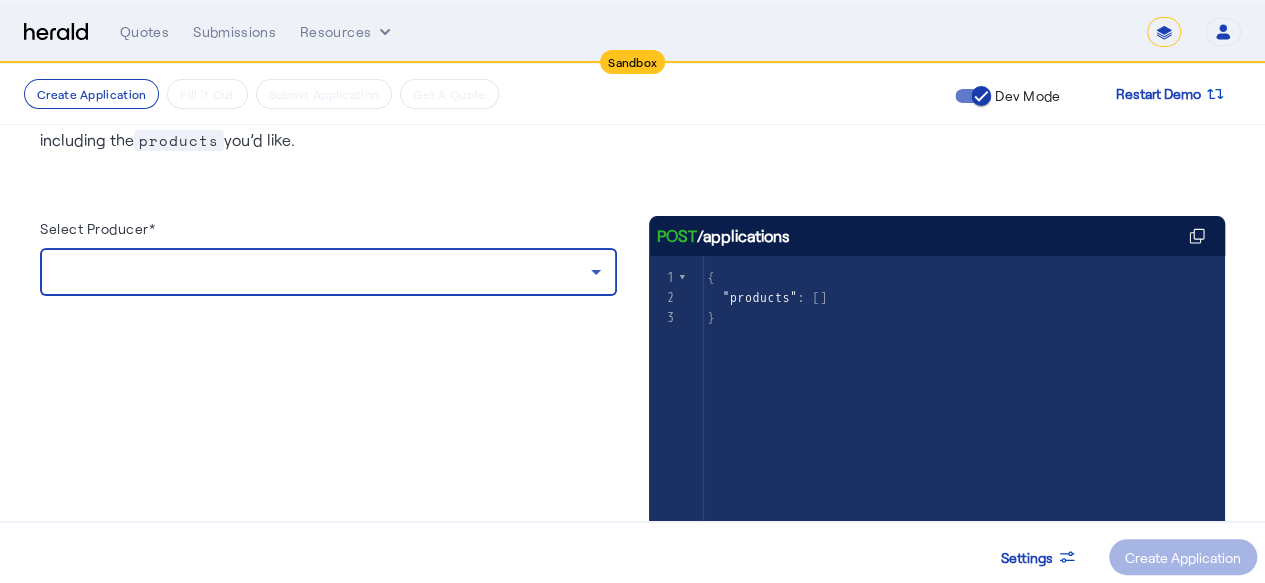click at bounding box center (323, 272) 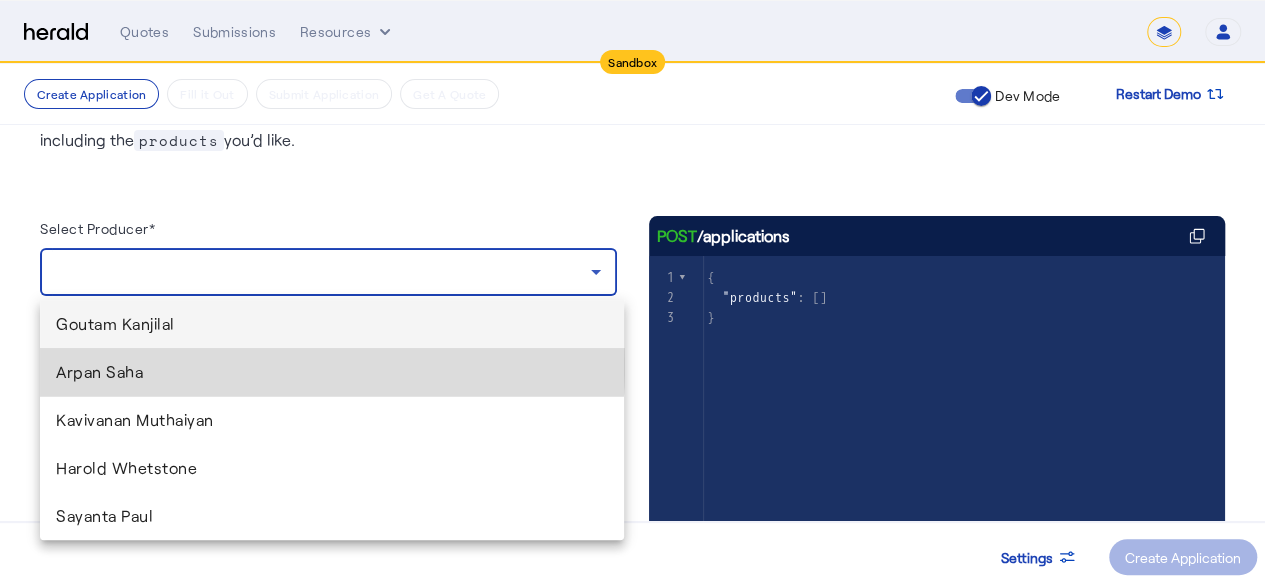 click on "Arpan Saha" at bounding box center (332, 372) 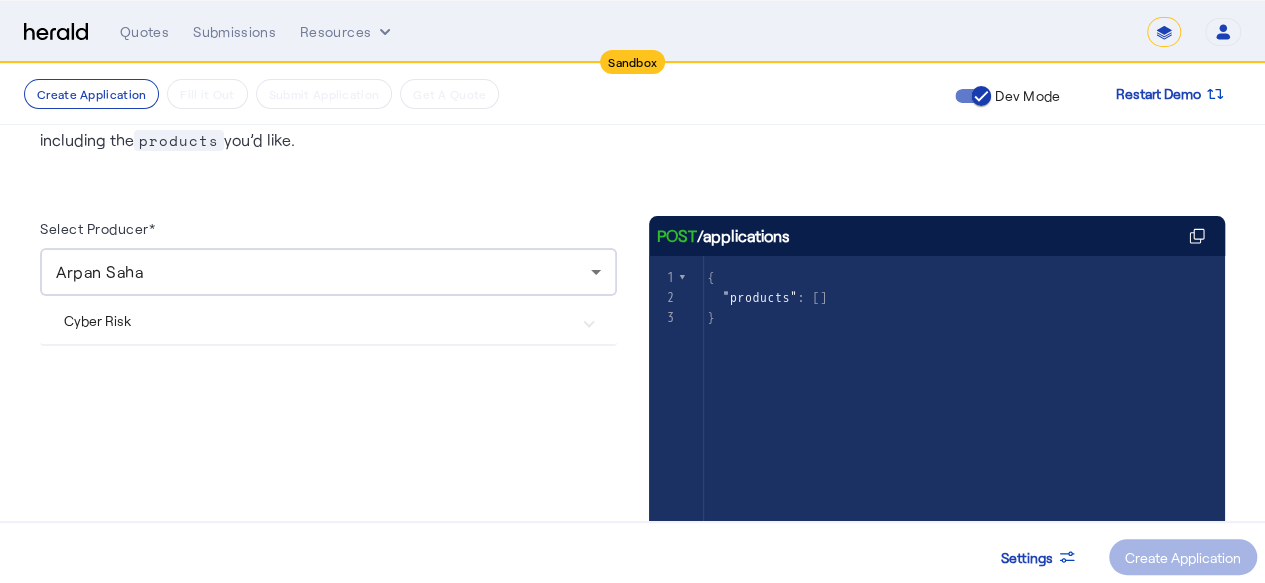 click on "Cyber Risk" at bounding box center [316, 320] 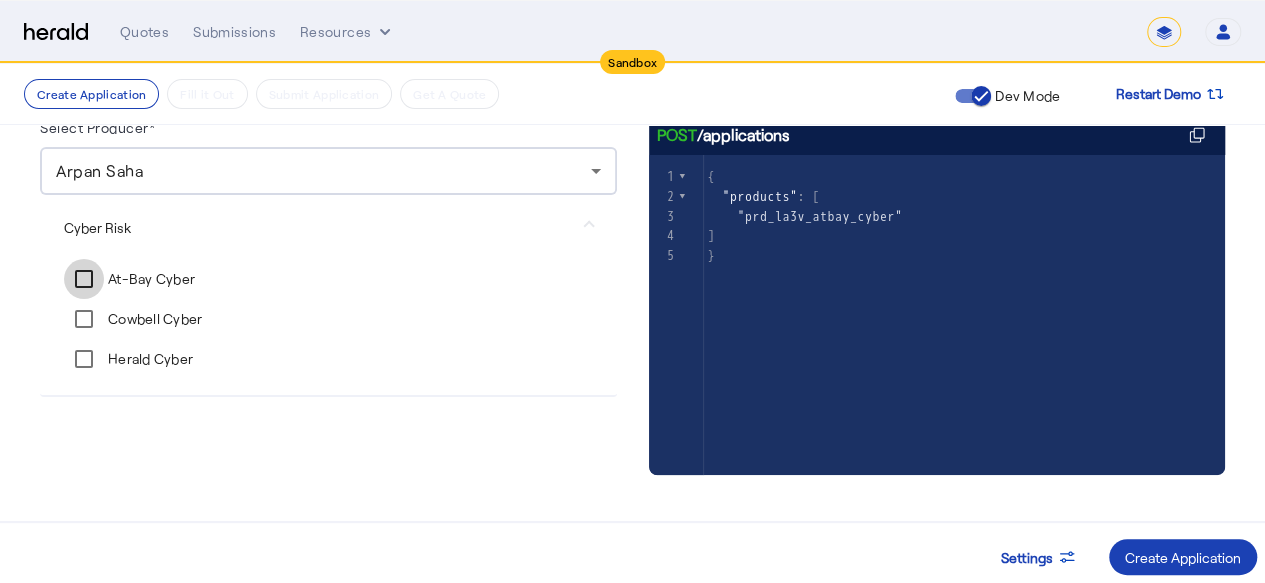 scroll, scrollTop: 218, scrollLeft: 0, axis: vertical 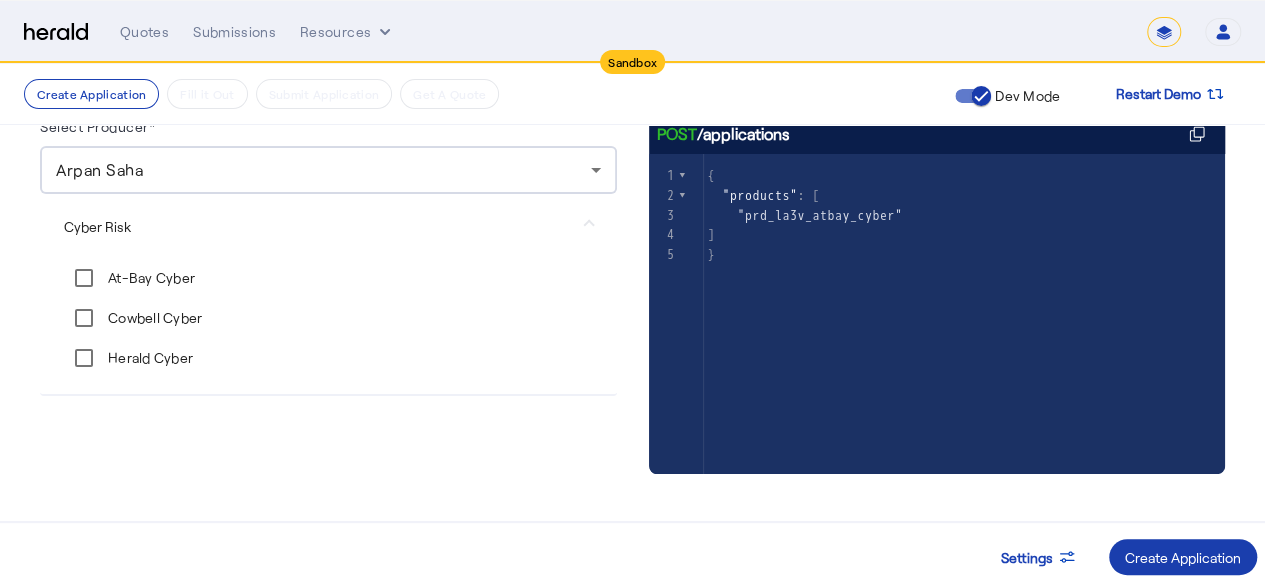 click on "Create Application" at bounding box center (1183, 557) 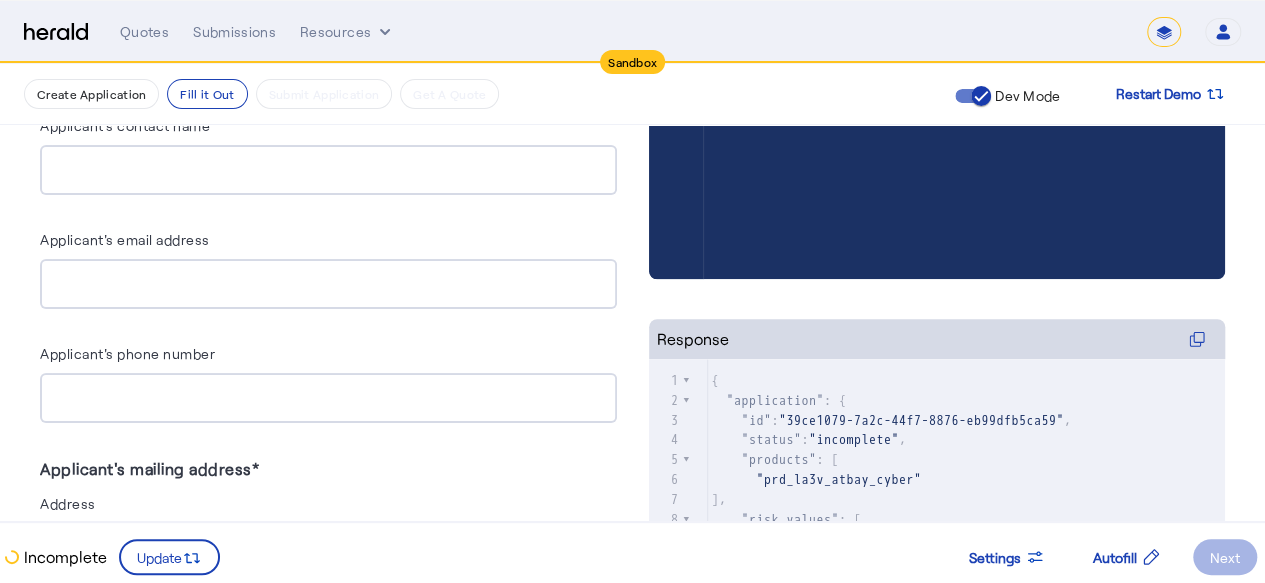 scroll, scrollTop: 598, scrollLeft: 0, axis: vertical 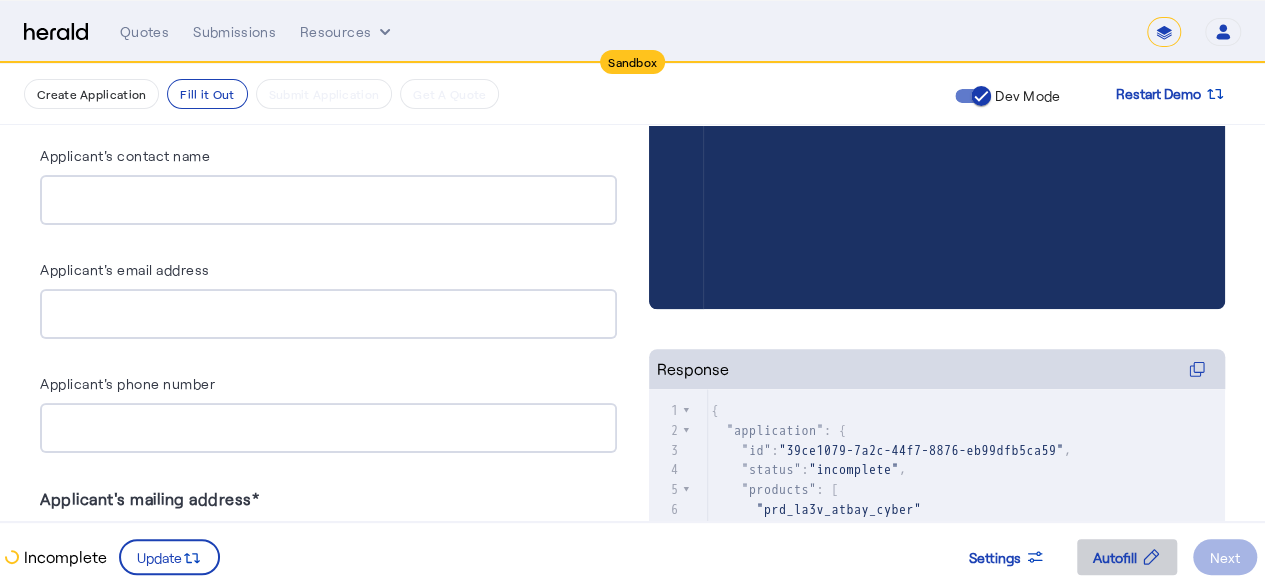 click on "Autofill" at bounding box center (1115, 557) 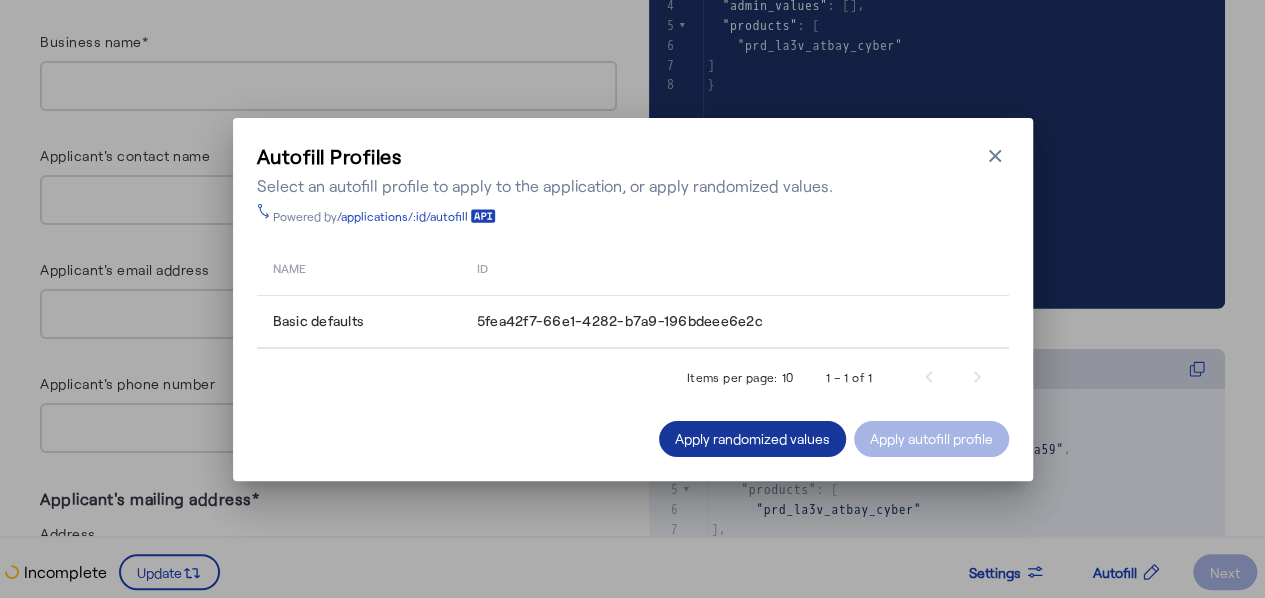 click on "Apply randomized values" at bounding box center [752, 438] 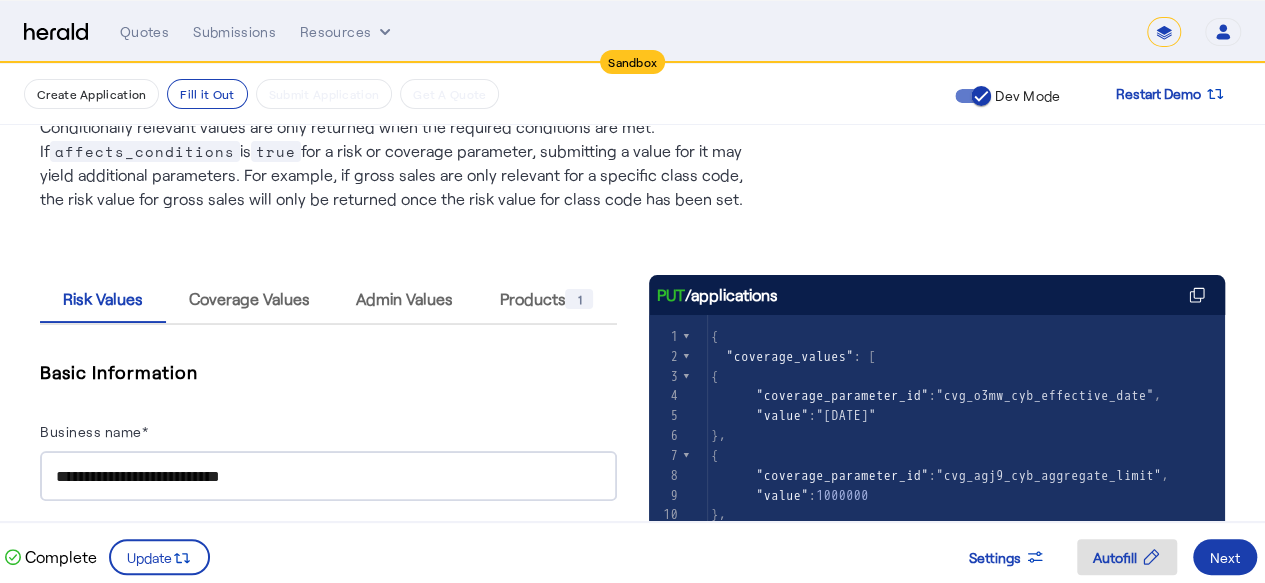 click on "Next" at bounding box center [1225, 557] 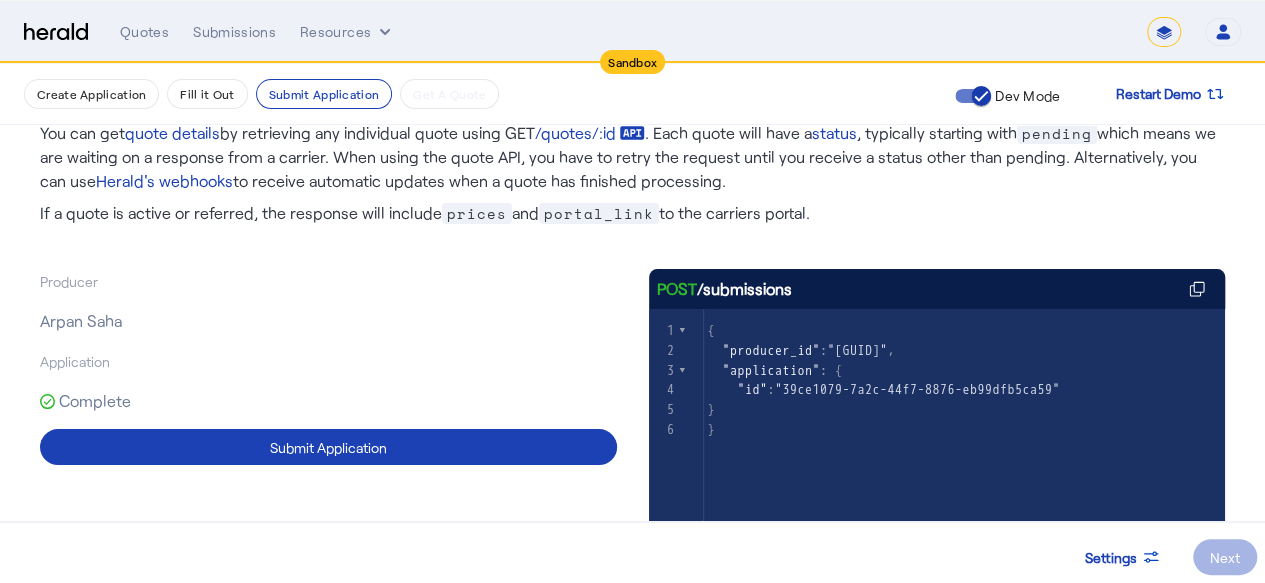 scroll, scrollTop: 74, scrollLeft: 0, axis: vertical 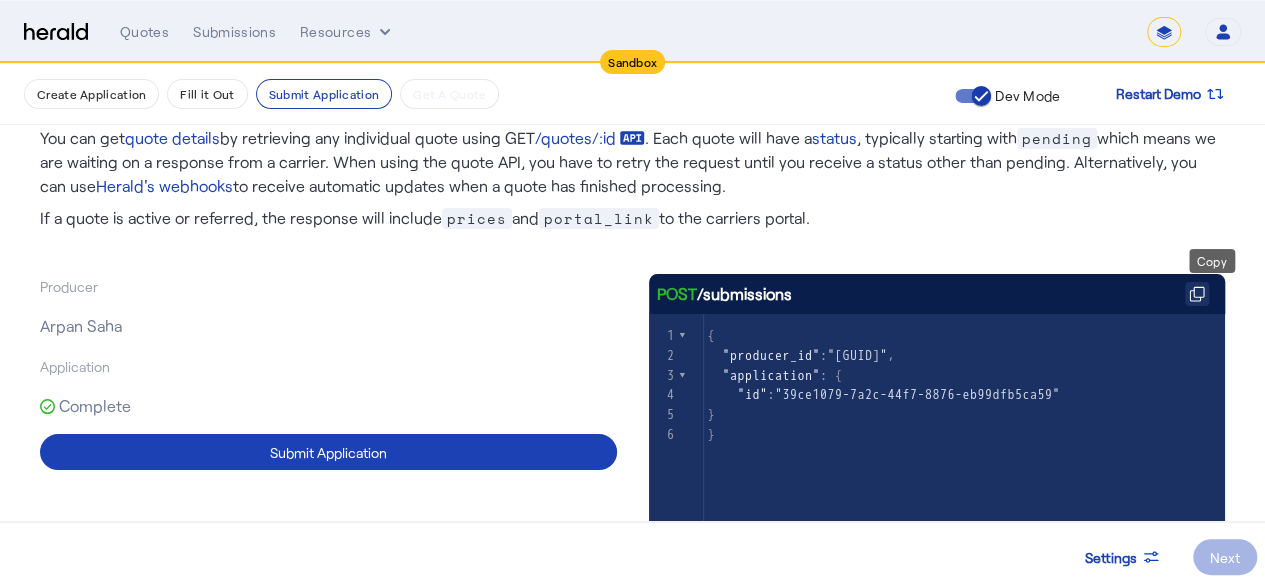 click 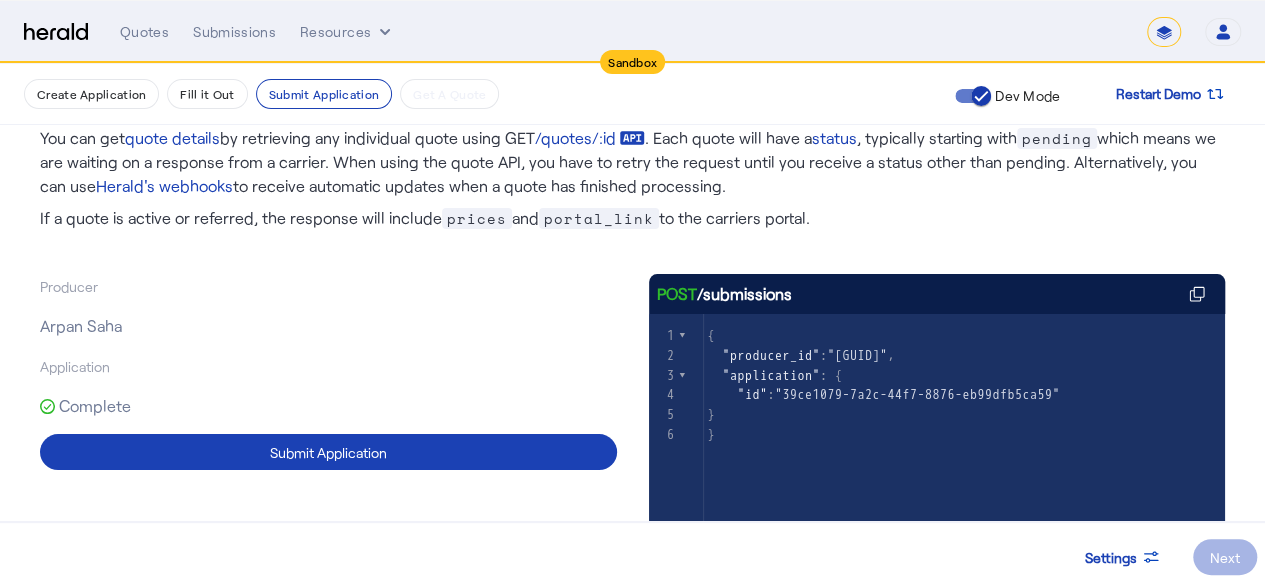 click on "Complete" 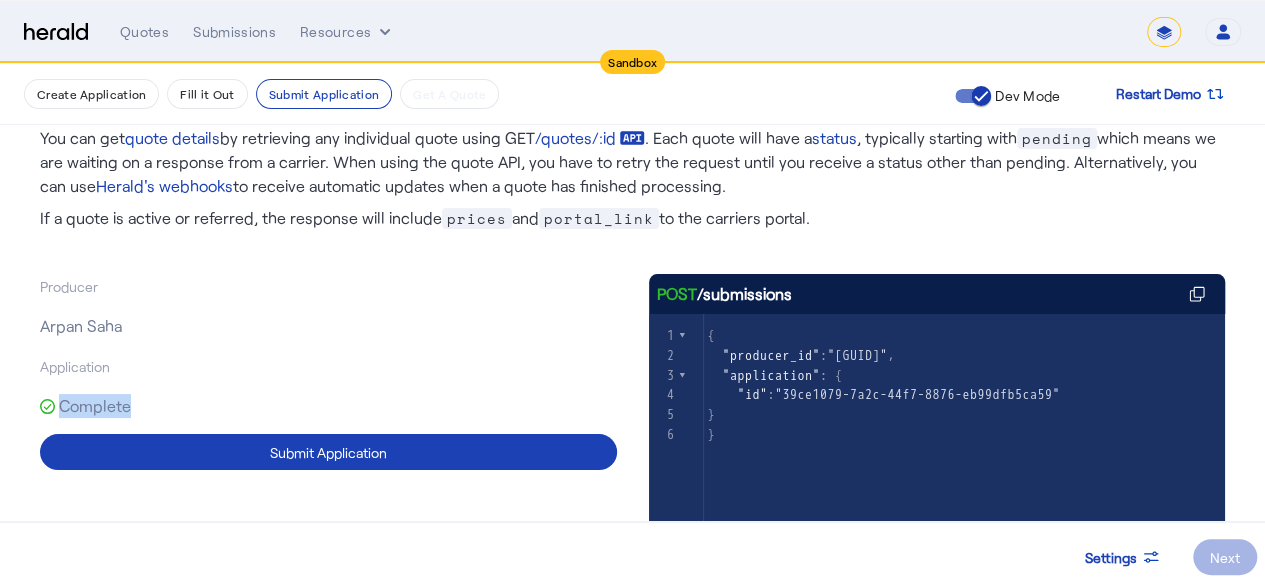 click on "Complete" 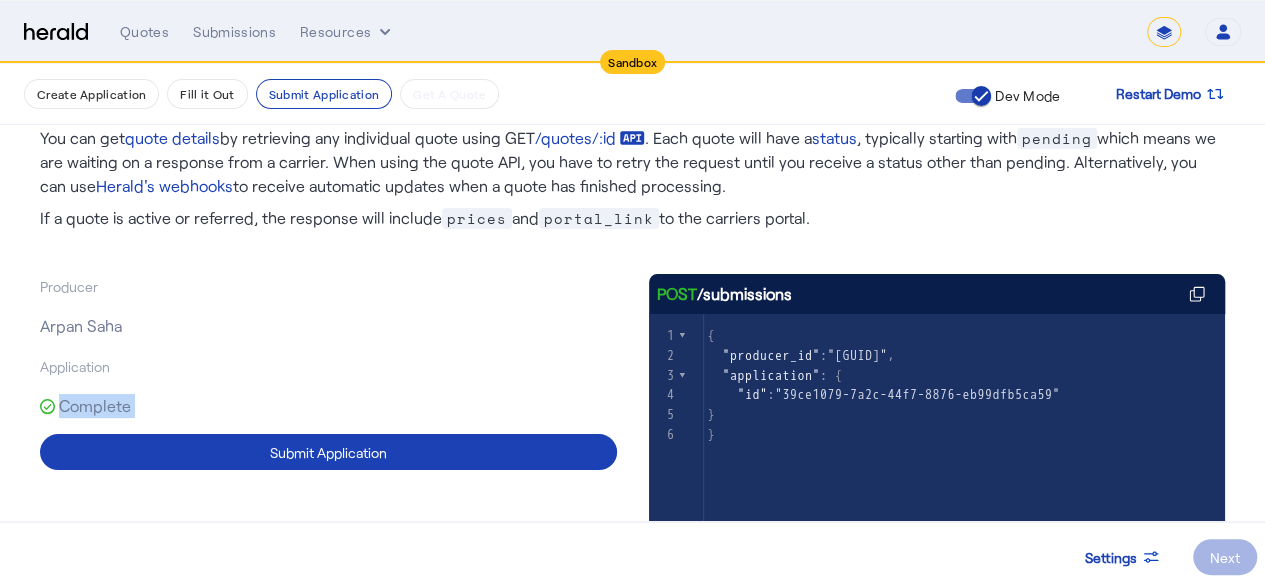 click on "Complete" 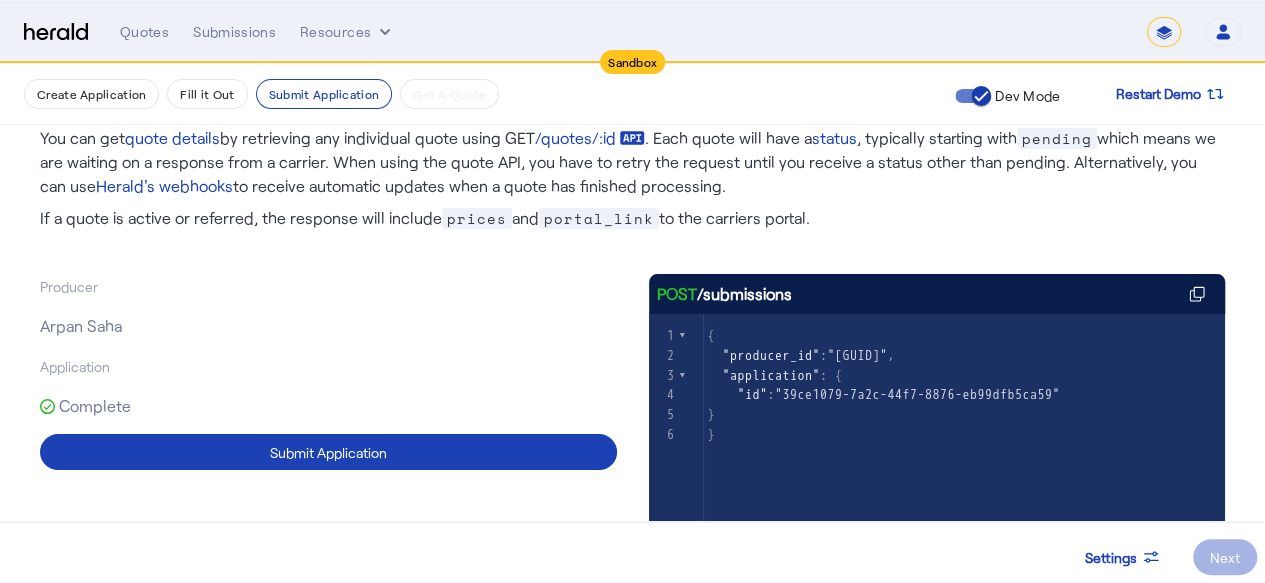 click on "You can get  quote details  by retrieving any individual quote using GET  /quotes/:id
. Each quote will have a  status , typically starting with  pending  which means we are waiting on a response from a carrier. When using the quote API, you have to retry the request until you receive a status other than pending. Alternatively, you can use  Herald's webhooks  to receive automatic updates when a quote has finished processing." 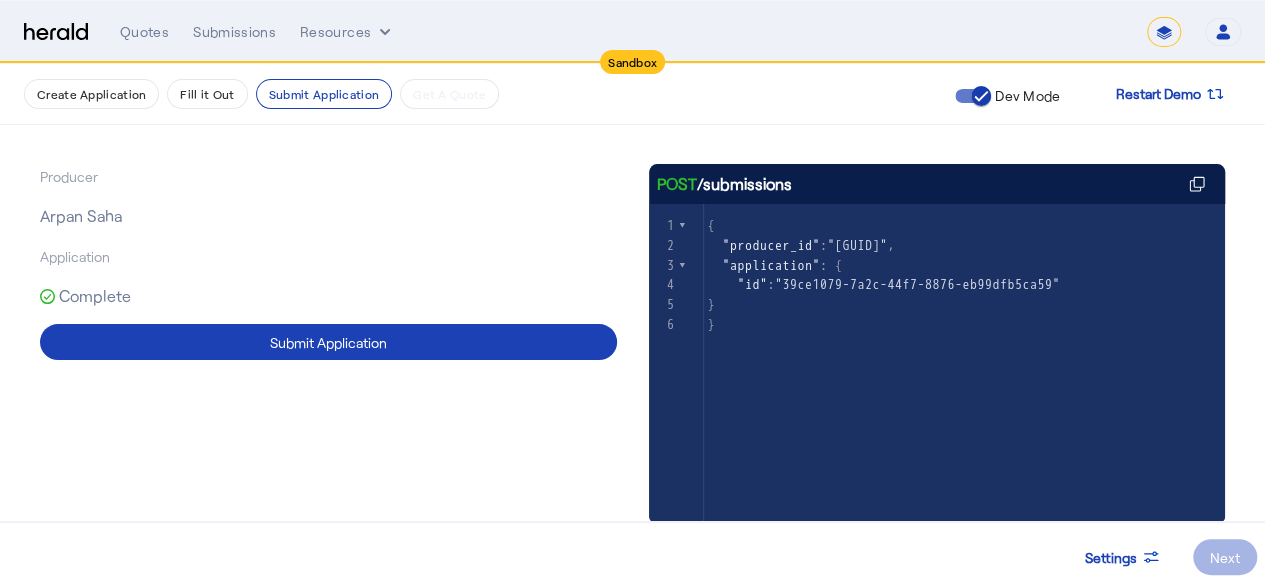 scroll, scrollTop: 245, scrollLeft: 0, axis: vertical 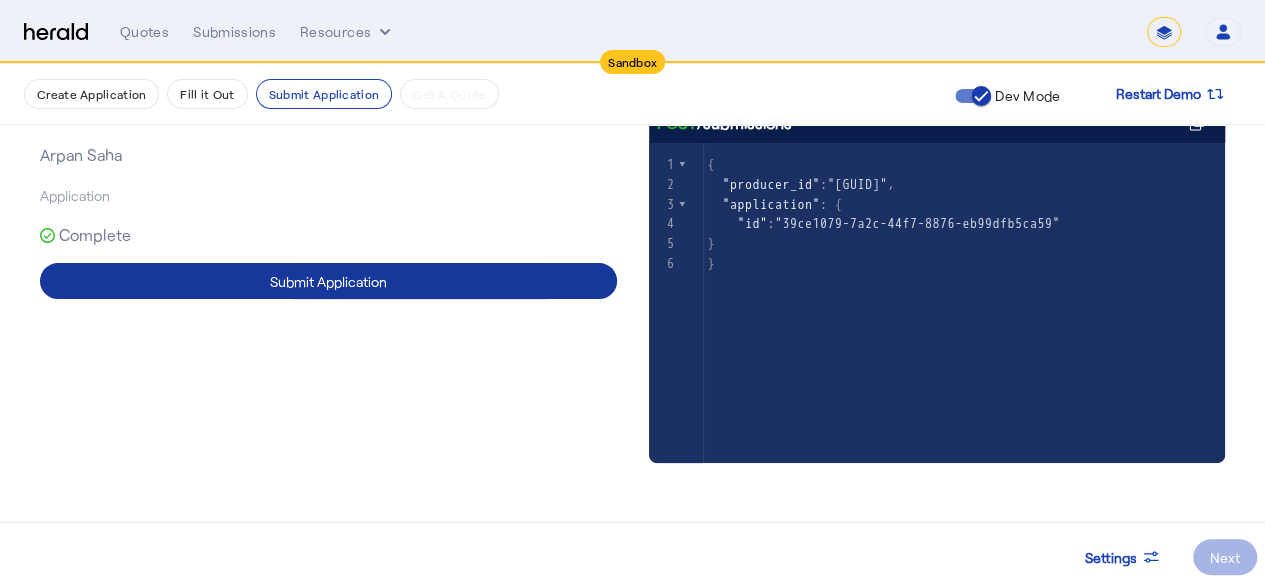 click at bounding box center [328, 281] 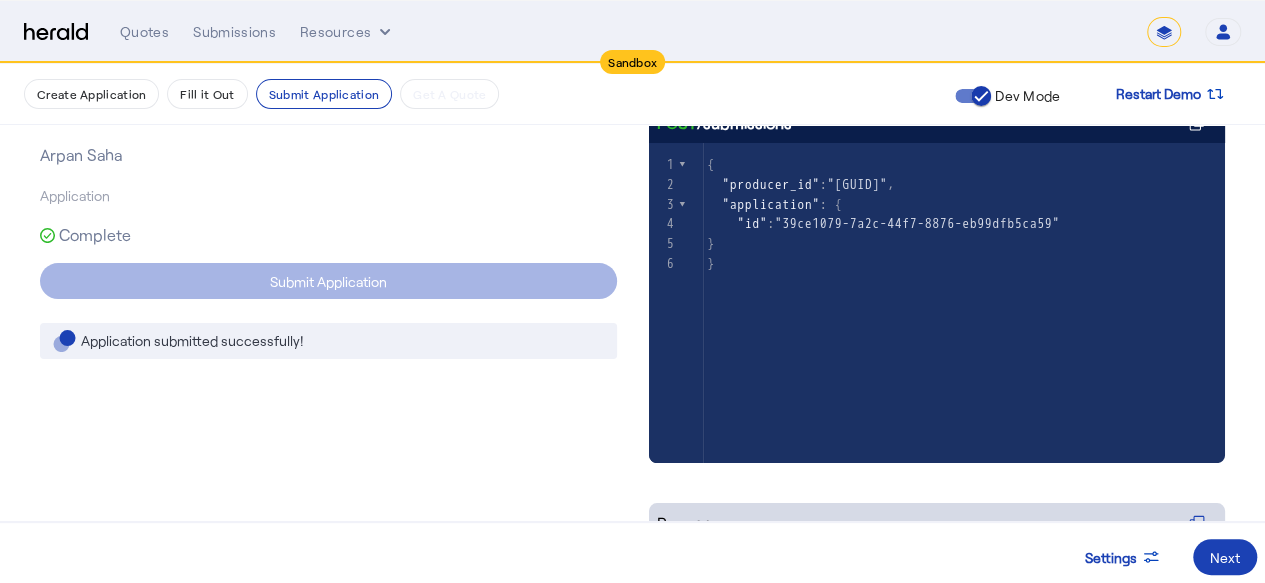 scroll, scrollTop: 40, scrollLeft: 0, axis: vertical 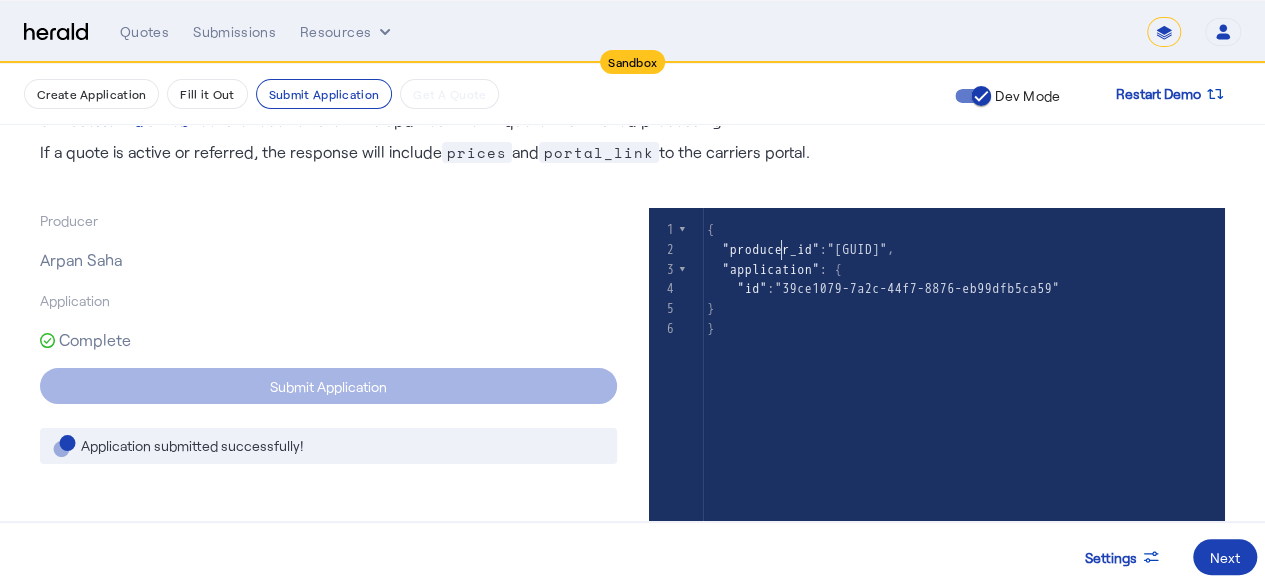 click on ""producer_id"" 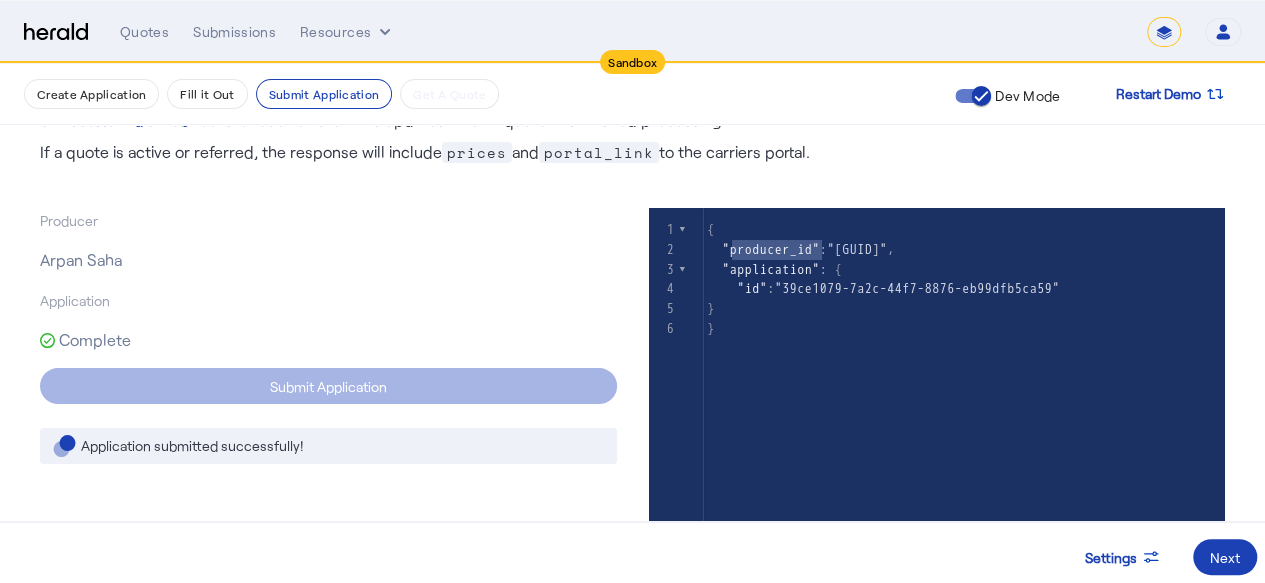 click on ""producer_id"" 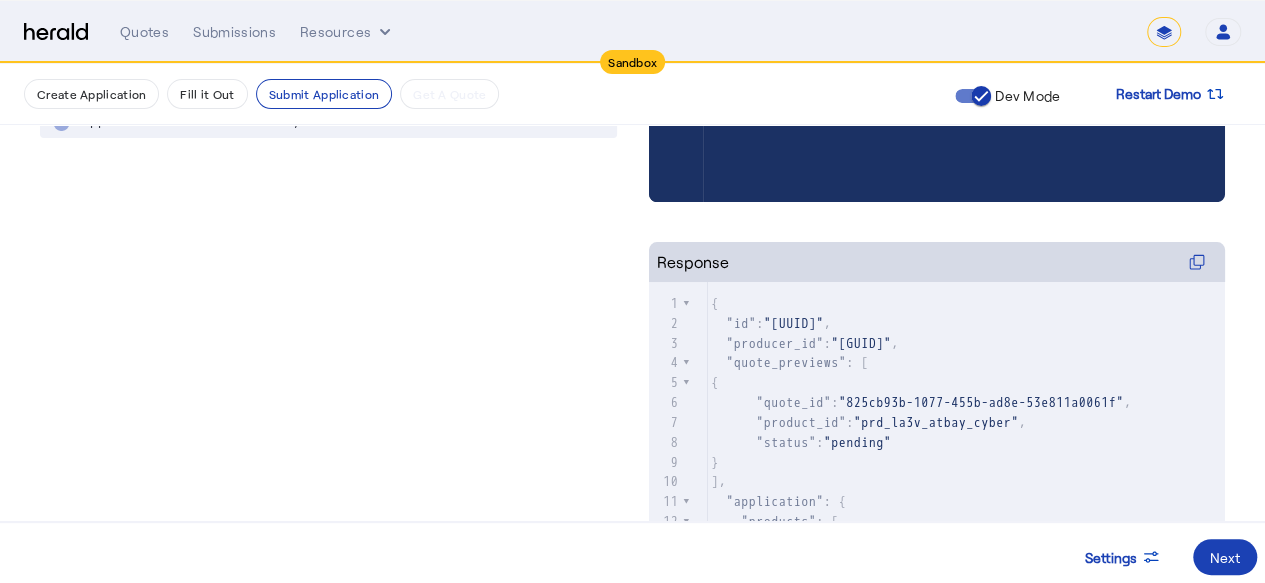 scroll, scrollTop: 467, scrollLeft: 0, axis: vertical 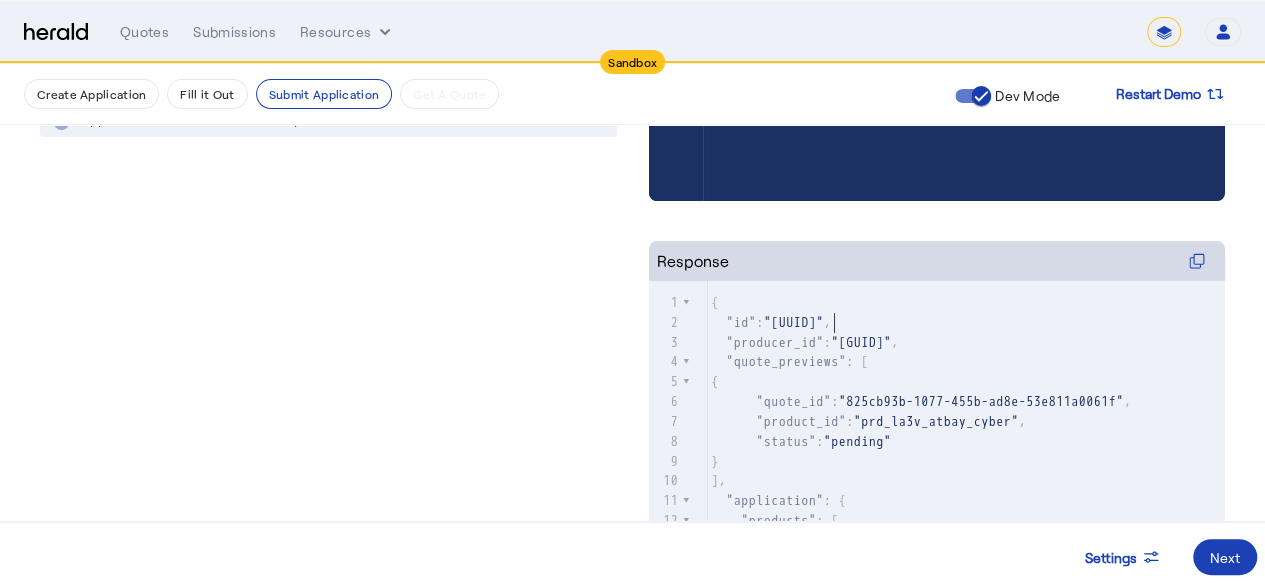 click on ""[UUID]"" 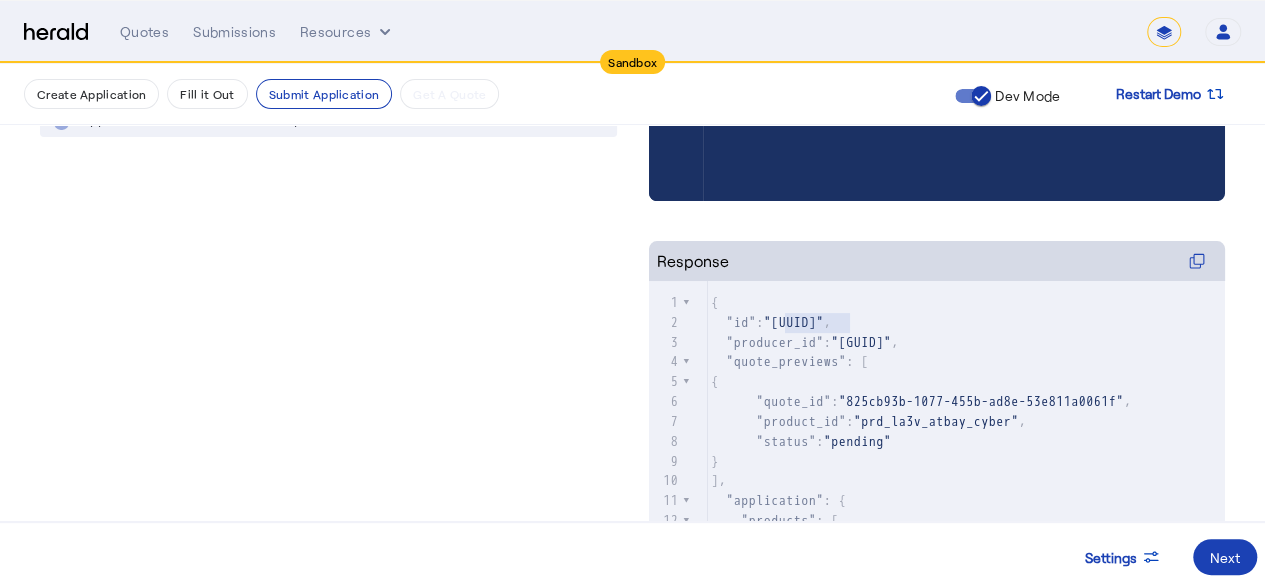 scroll, scrollTop: 0, scrollLeft: 0, axis: both 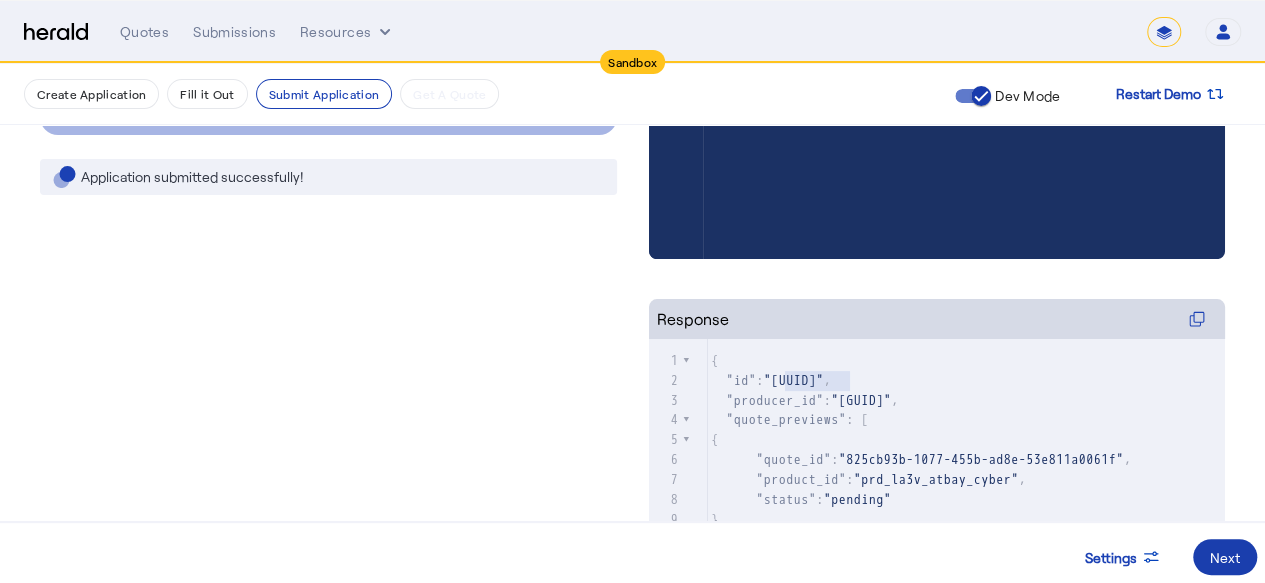 click on "Next" at bounding box center (1225, 557) 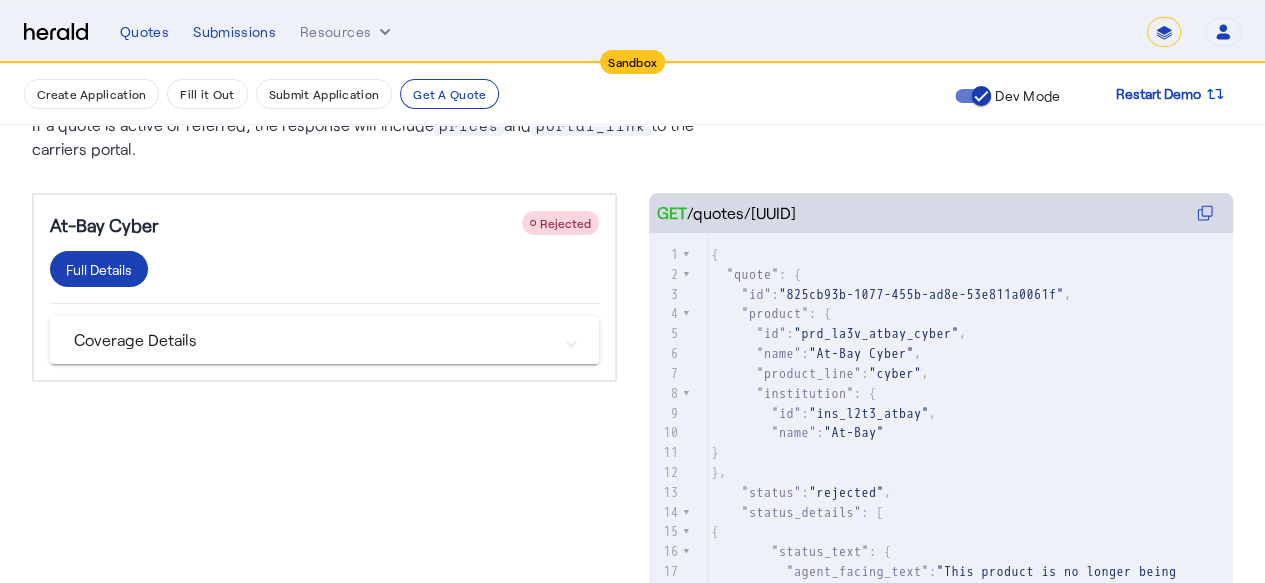 scroll, scrollTop: 205, scrollLeft: 0, axis: vertical 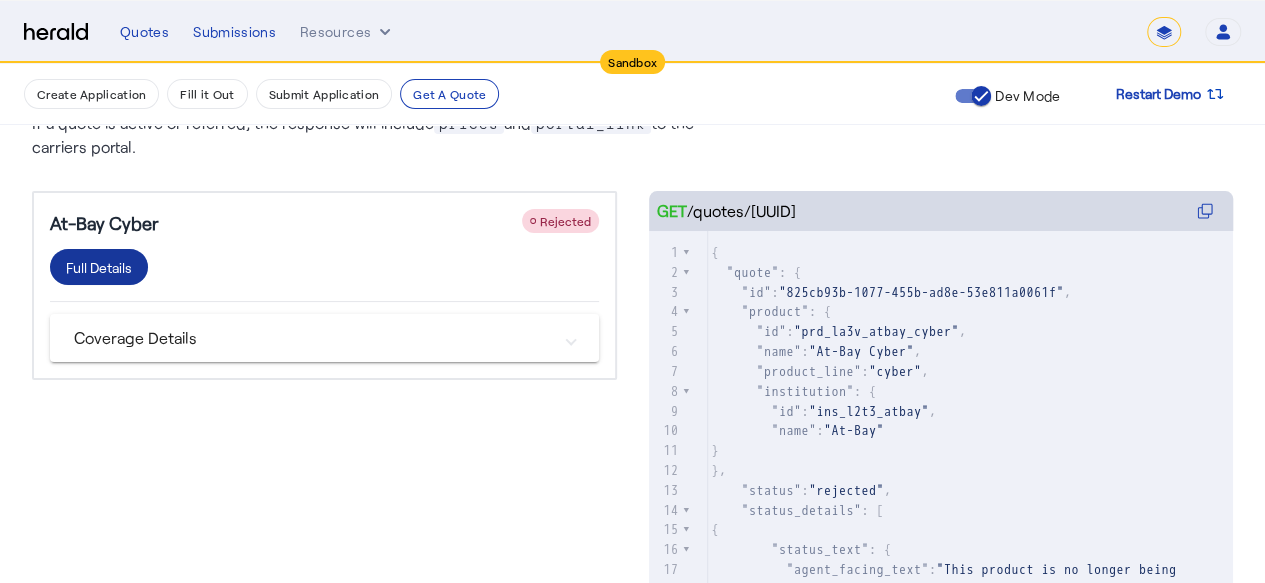 click on "Full Details" at bounding box center (99, 267) 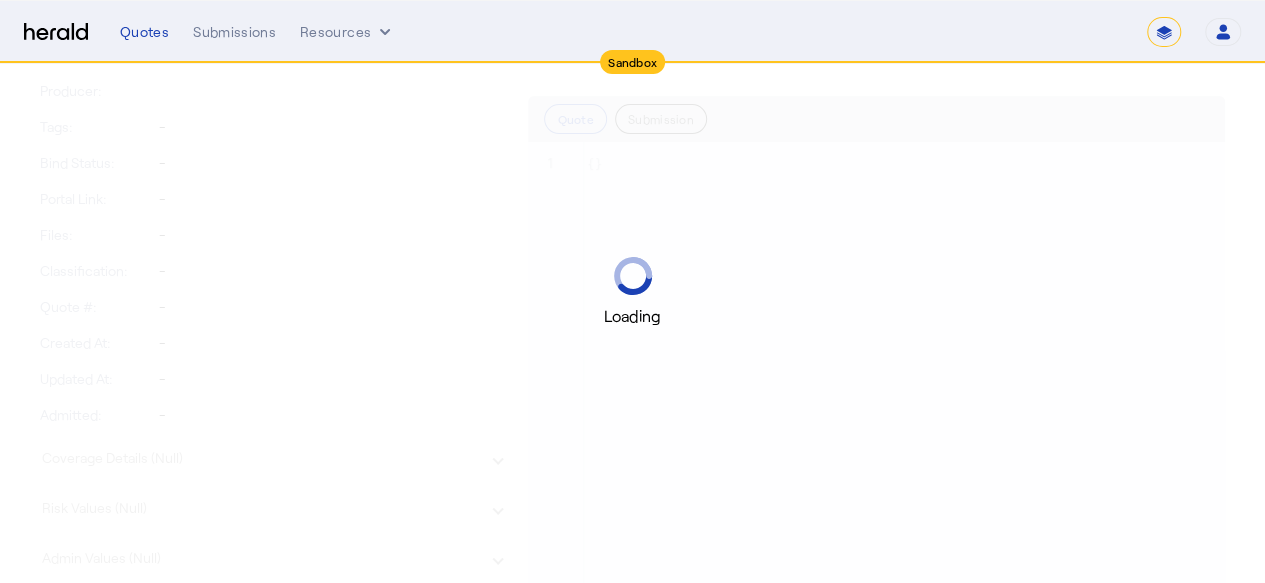 scroll, scrollTop: 0, scrollLeft: 0, axis: both 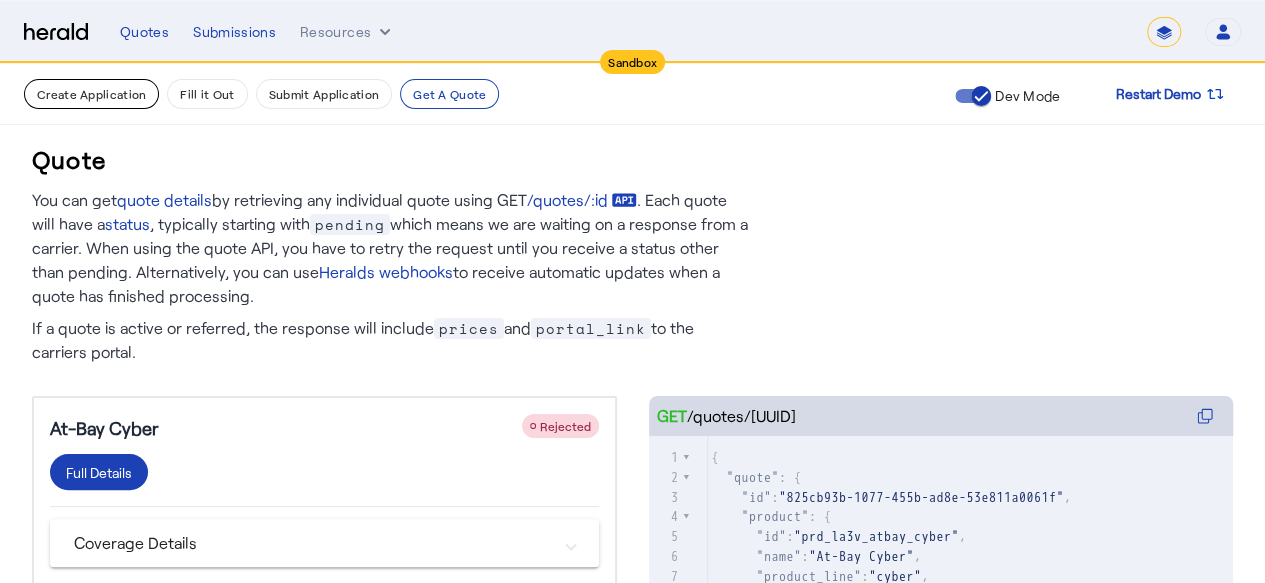 click on "Create Application" at bounding box center (91, 94) 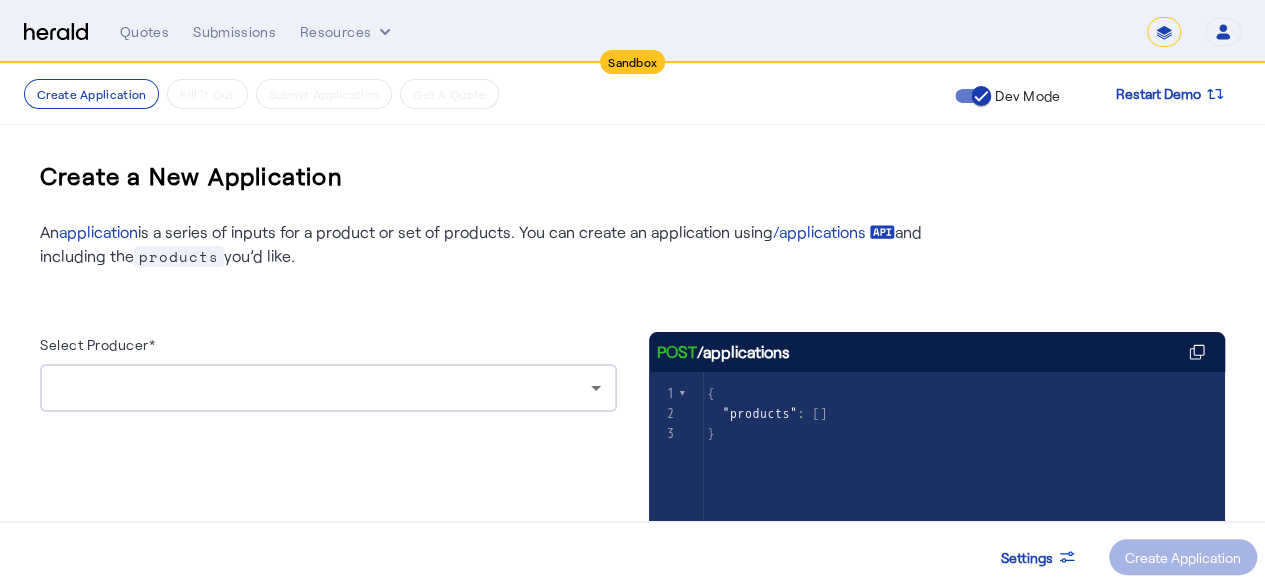 click 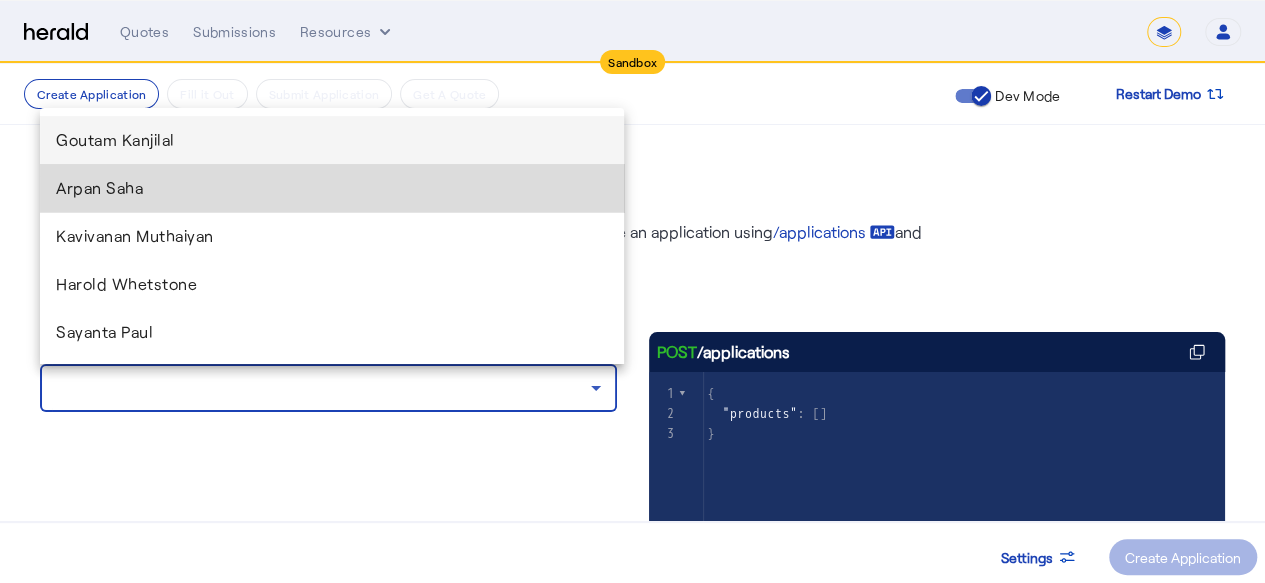 click on "Arpan Saha" at bounding box center (332, 188) 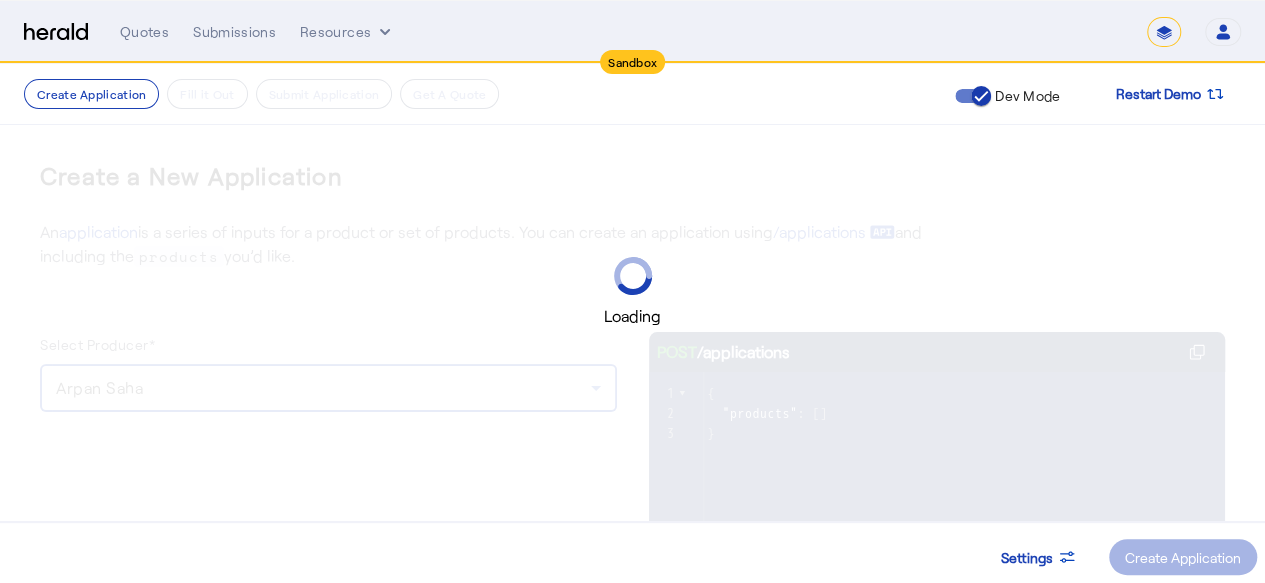 scroll, scrollTop: 229, scrollLeft: 0, axis: vertical 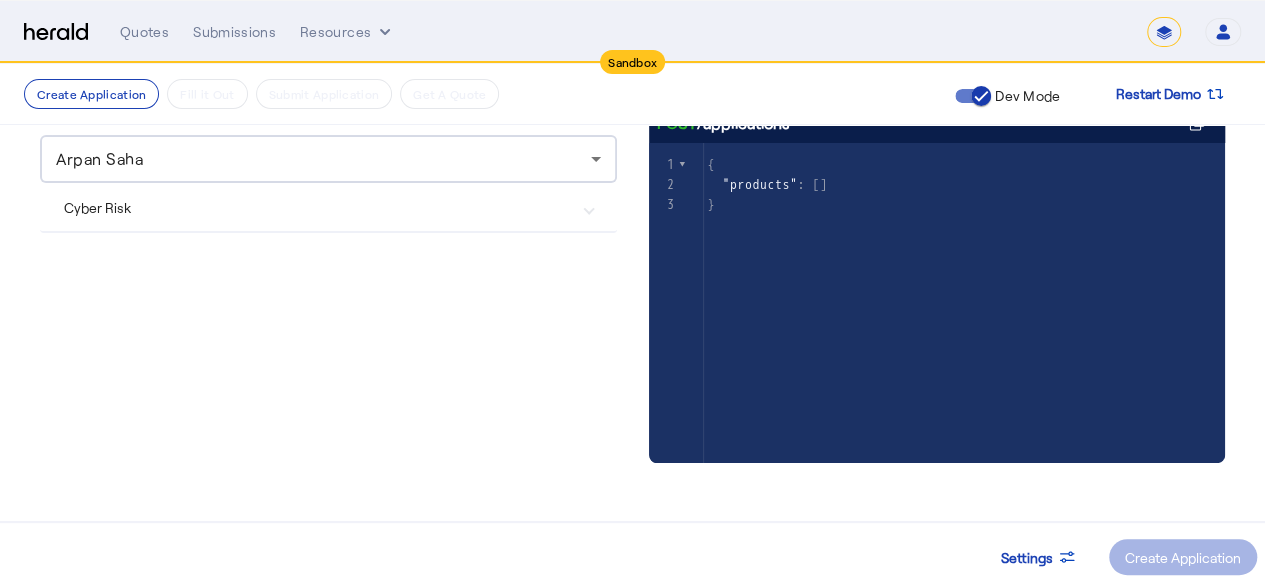 click on "Cyber Risk" at bounding box center [328, 207] 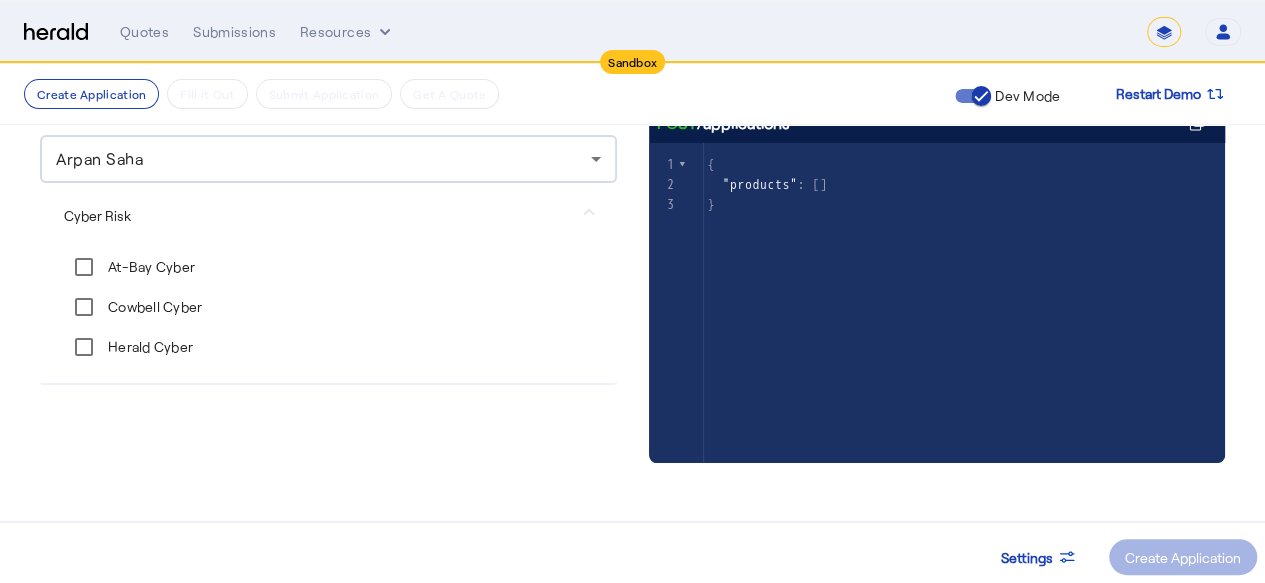 click on "Herald Cyber" at bounding box center [148, 347] 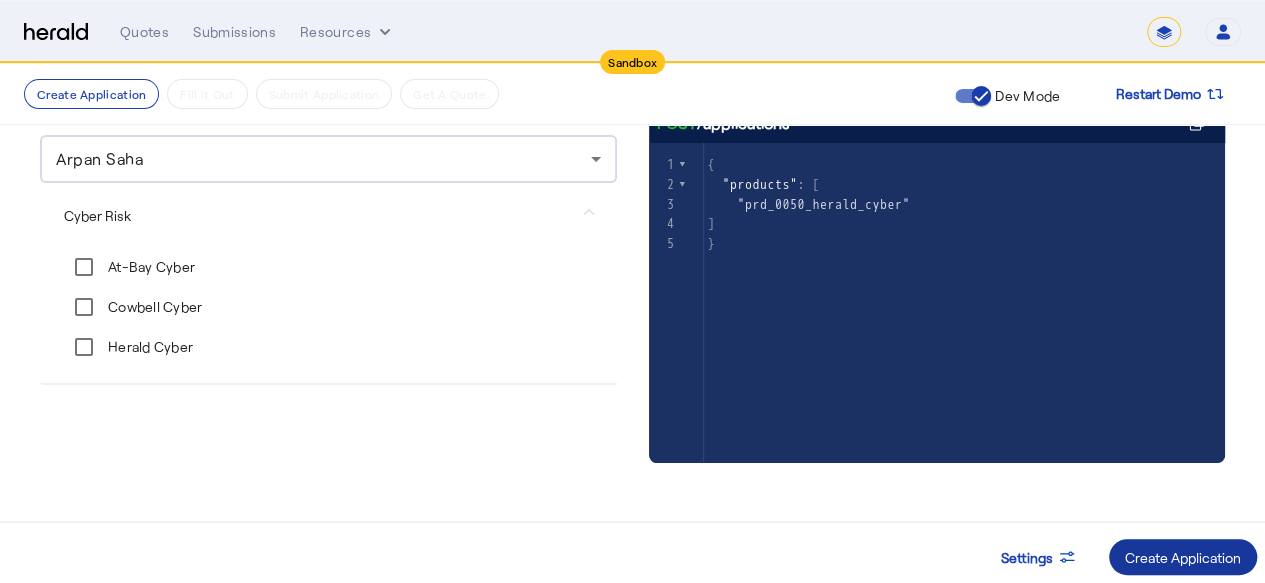 click at bounding box center (1183, 557) 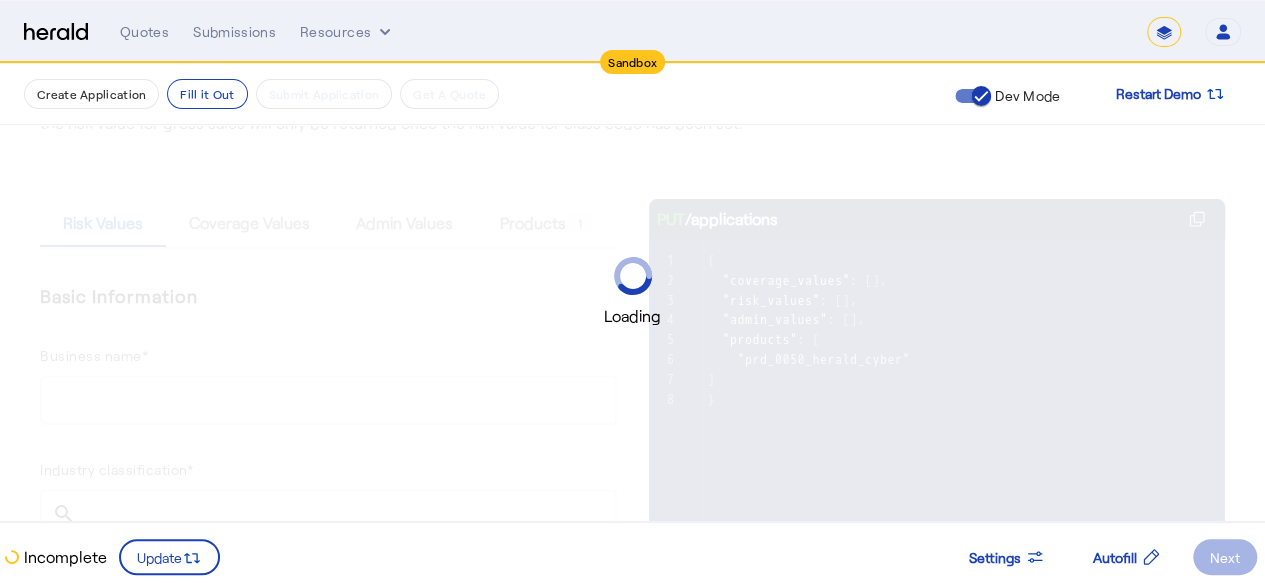 scroll, scrollTop: 0, scrollLeft: 0, axis: both 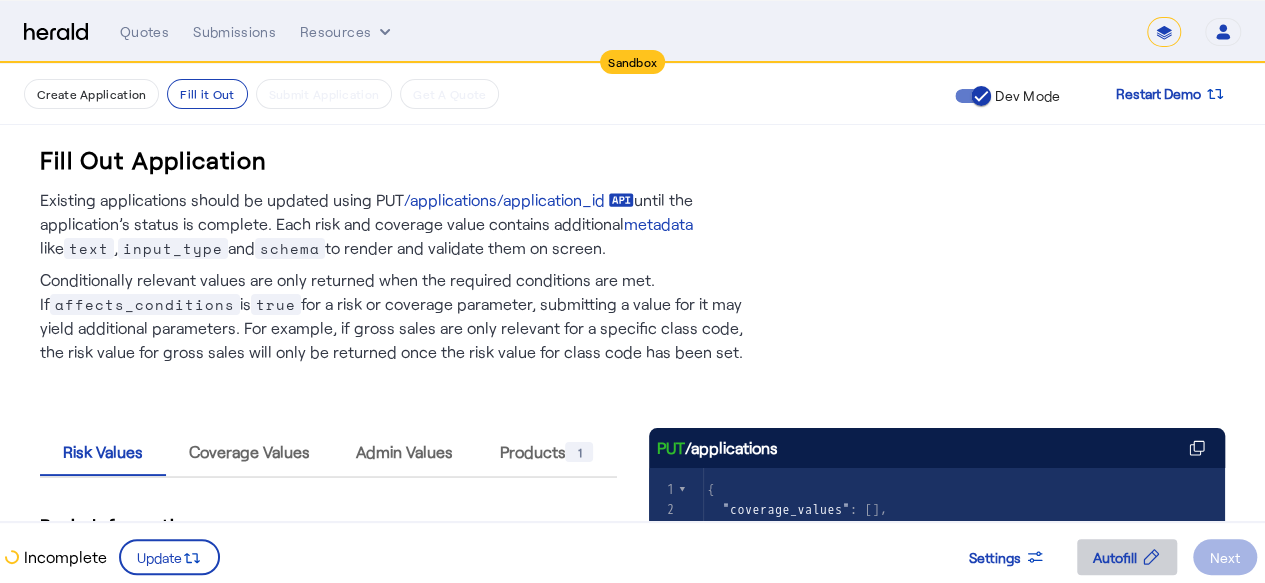 click on "Autofill" at bounding box center (1115, 557) 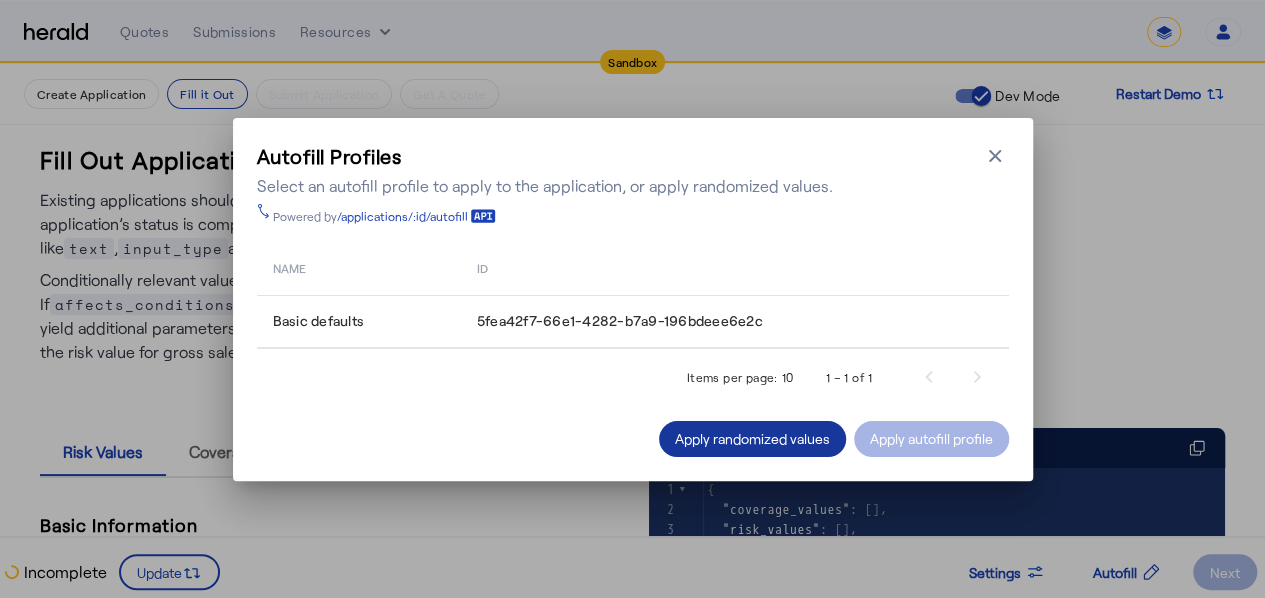 click on "Apply randomized values" at bounding box center (752, 438) 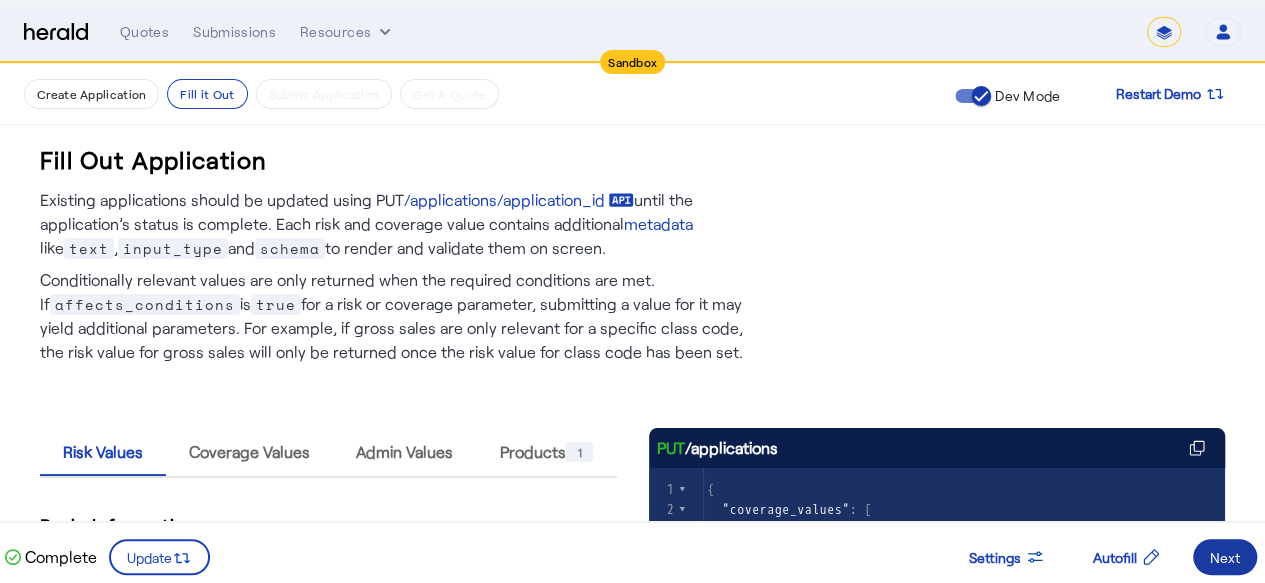 click on "Next" at bounding box center (1225, 557) 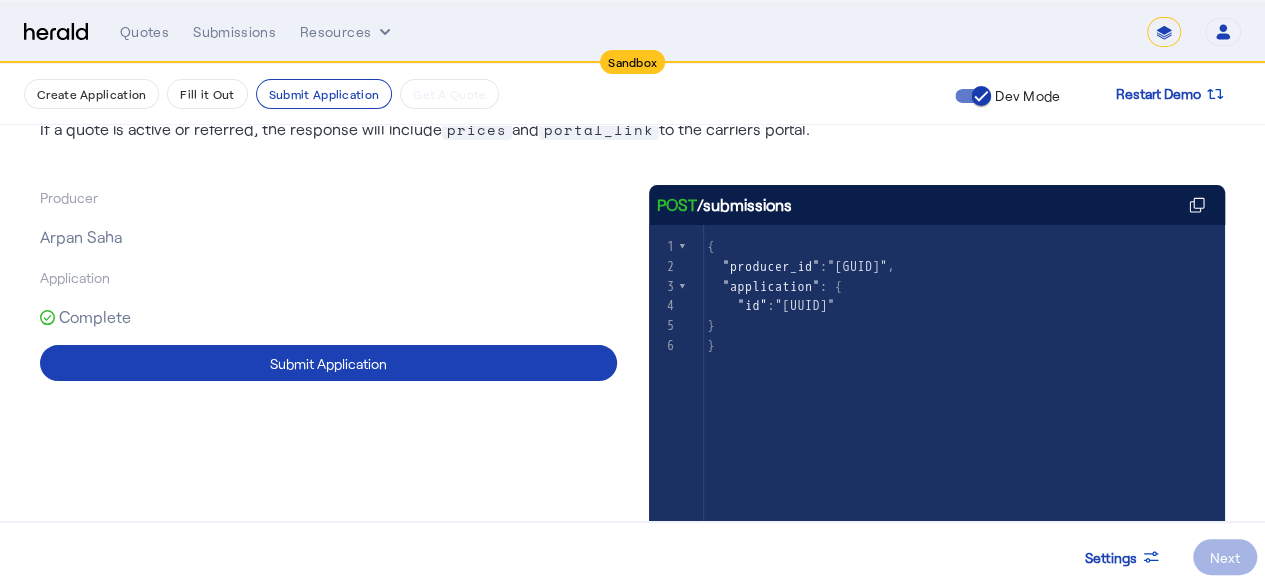 scroll, scrollTop: 164, scrollLeft: 0, axis: vertical 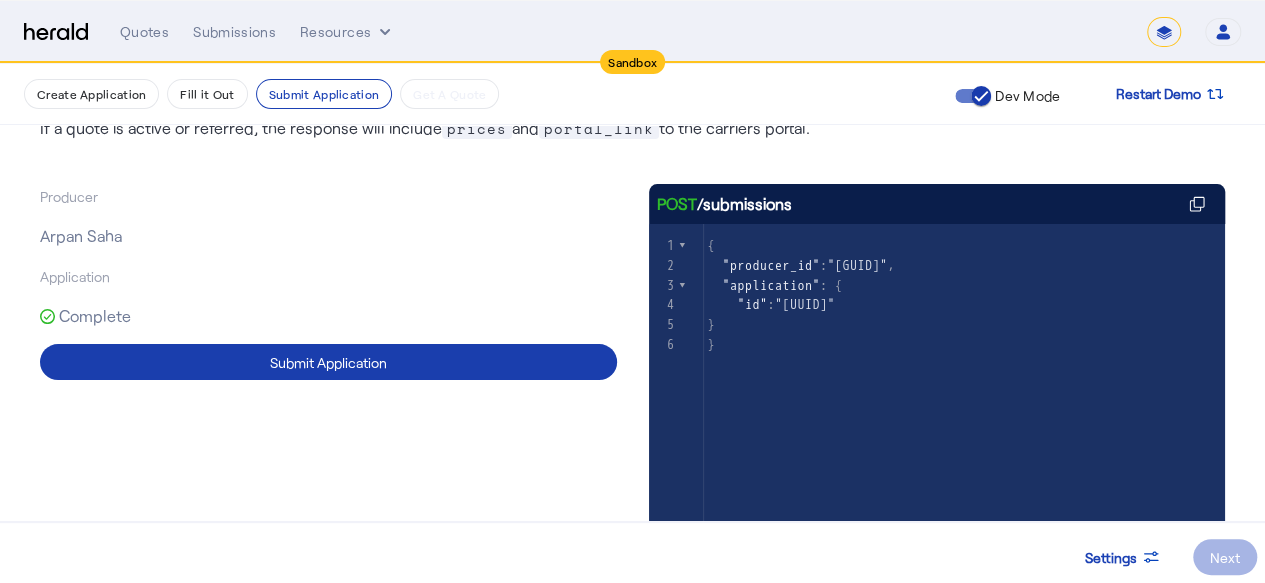 click on "Submit Application" at bounding box center [328, 362] 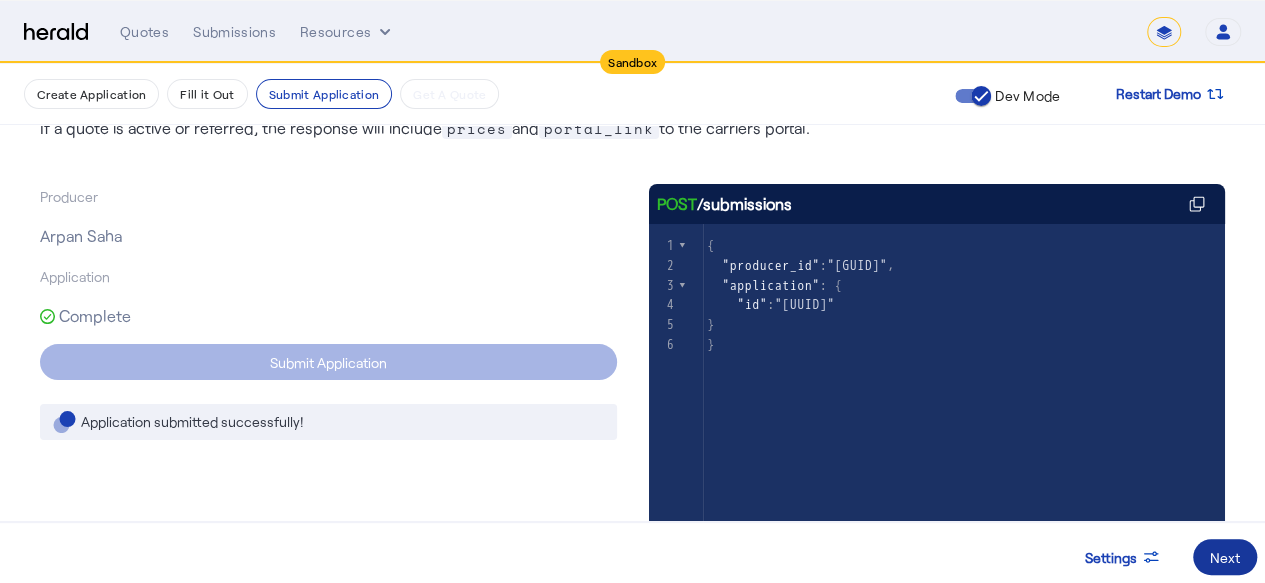click on "Next" at bounding box center (1225, 557) 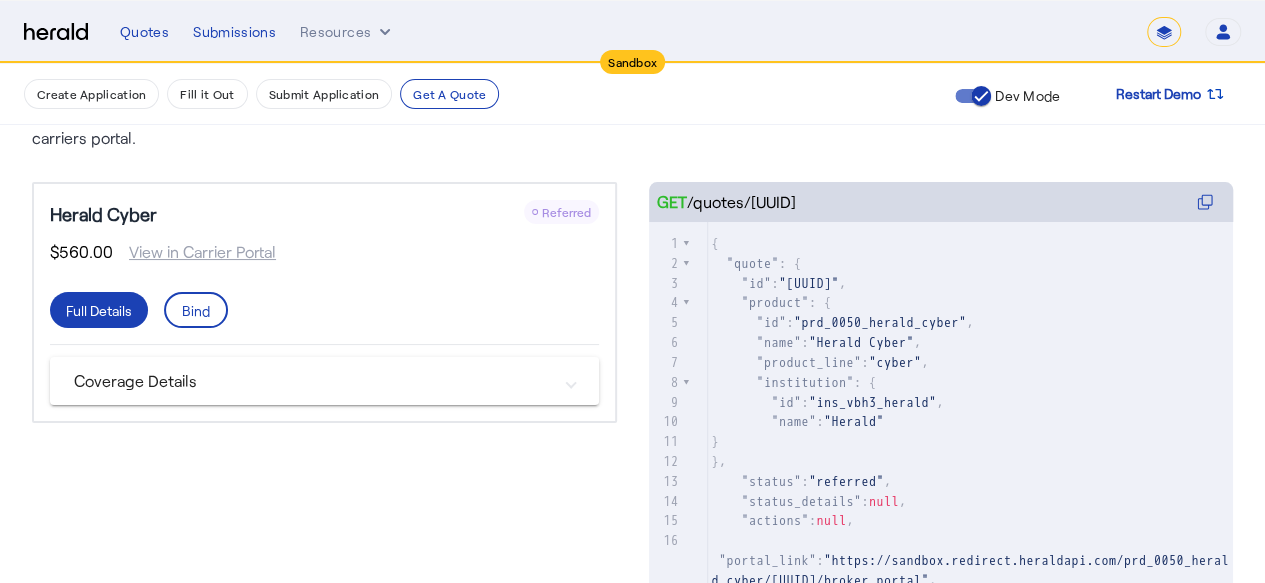 scroll, scrollTop: 237, scrollLeft: 0, axis: vertical 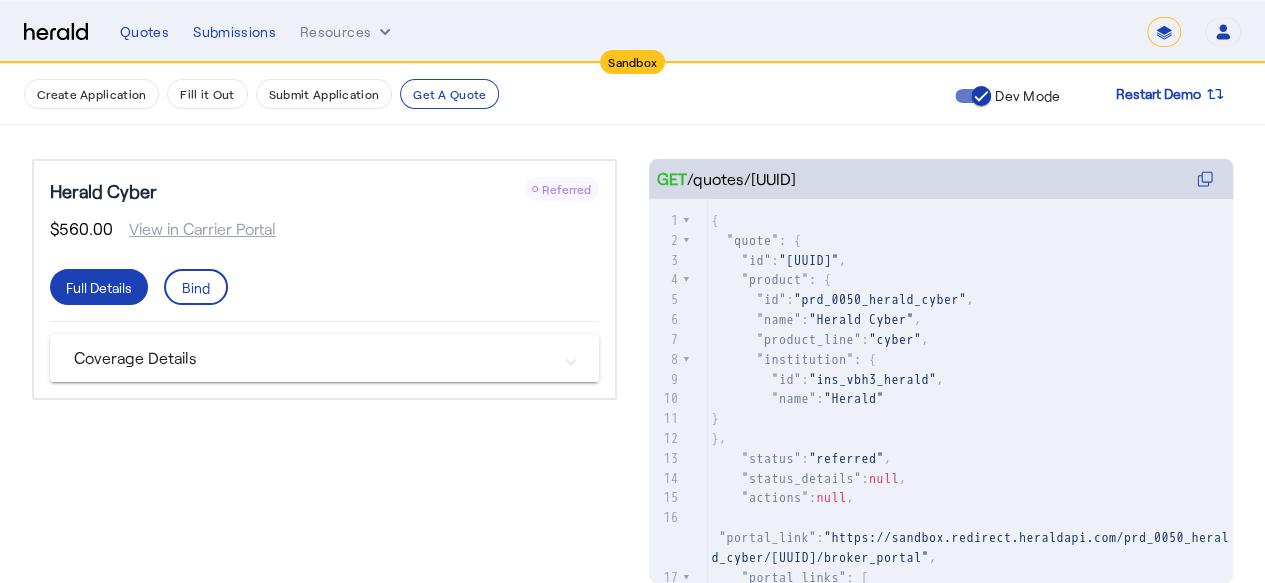 click on "Coverage Details" at bounding box center [324, 358] 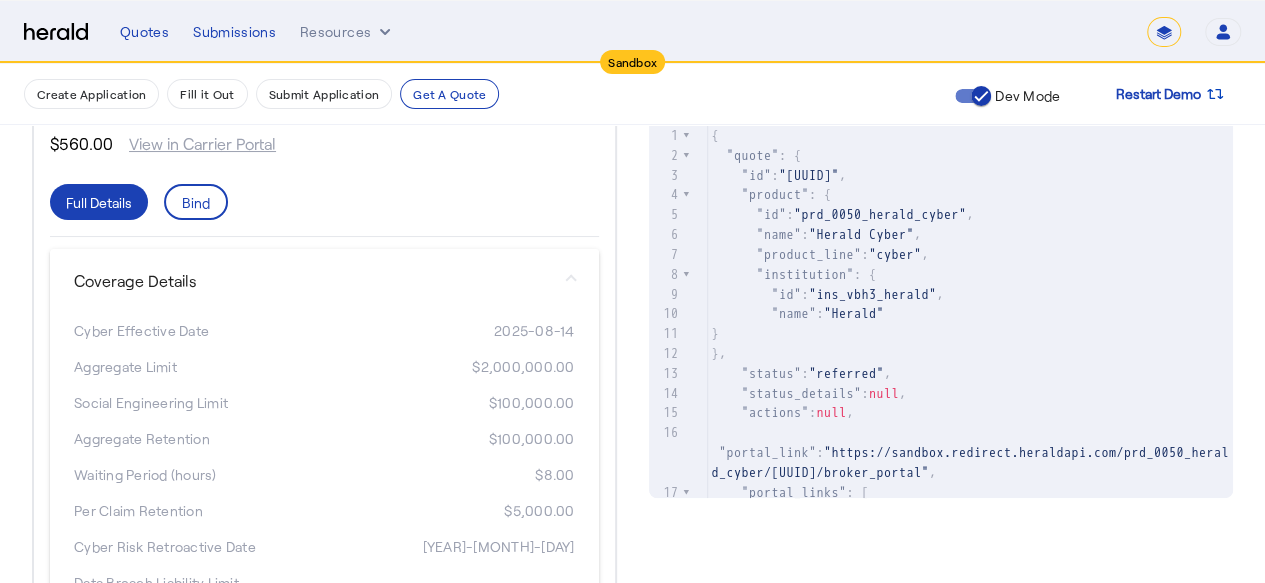 scroll, scrollTop: 301, scrollLeft: 0, axis: vertical 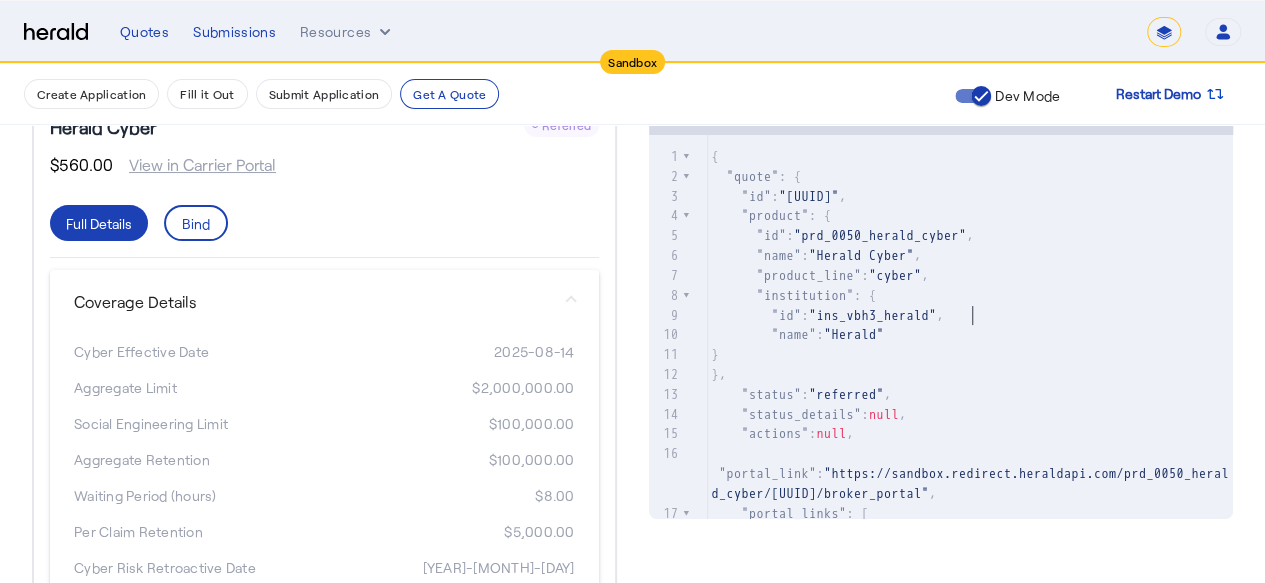 type on "*********
*******" 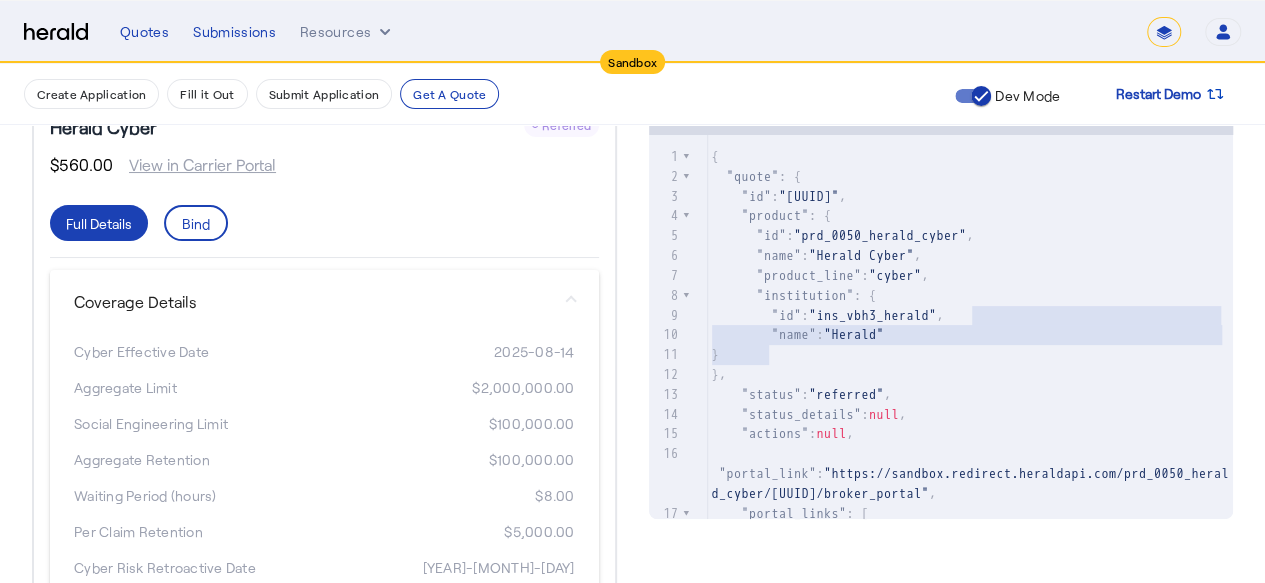 scroll, scrollTop: 71, scrollLeft: 0, axis: vertical 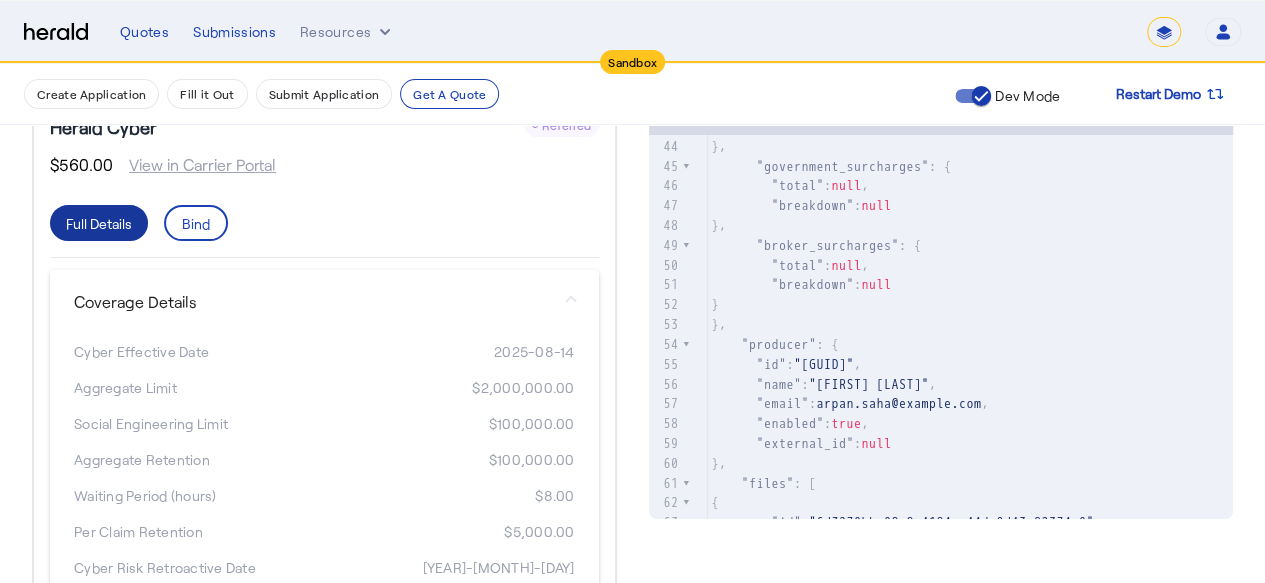 click on "Full Details" at bounding box center [99, 223] 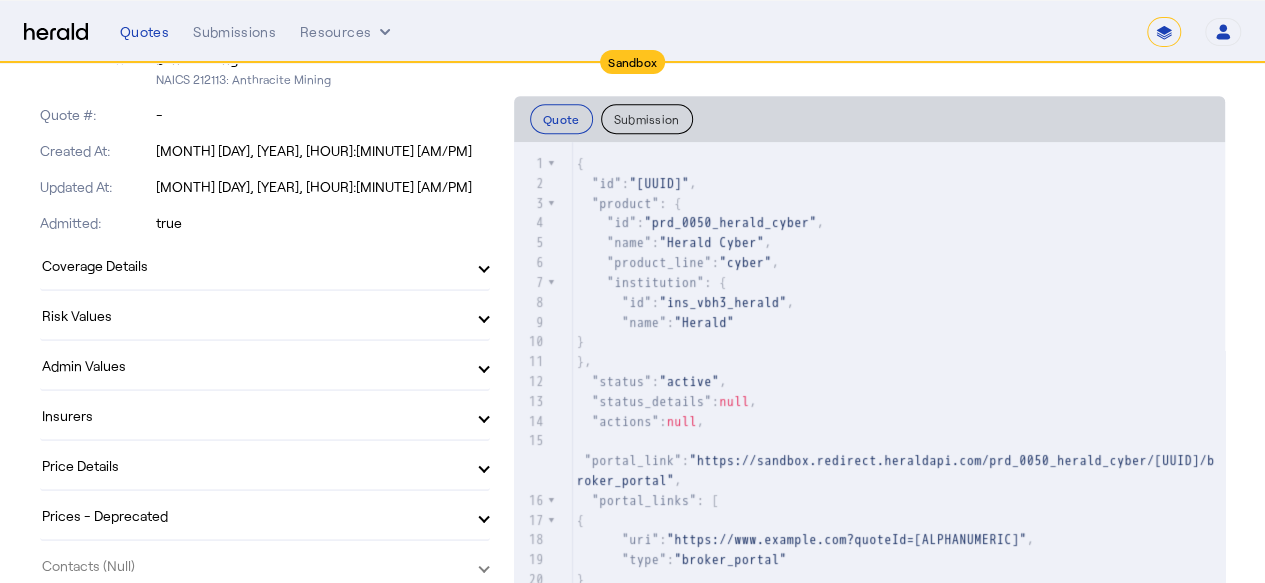scroll, scrollTop: 553, scrollLeft: 0, axis: vertical 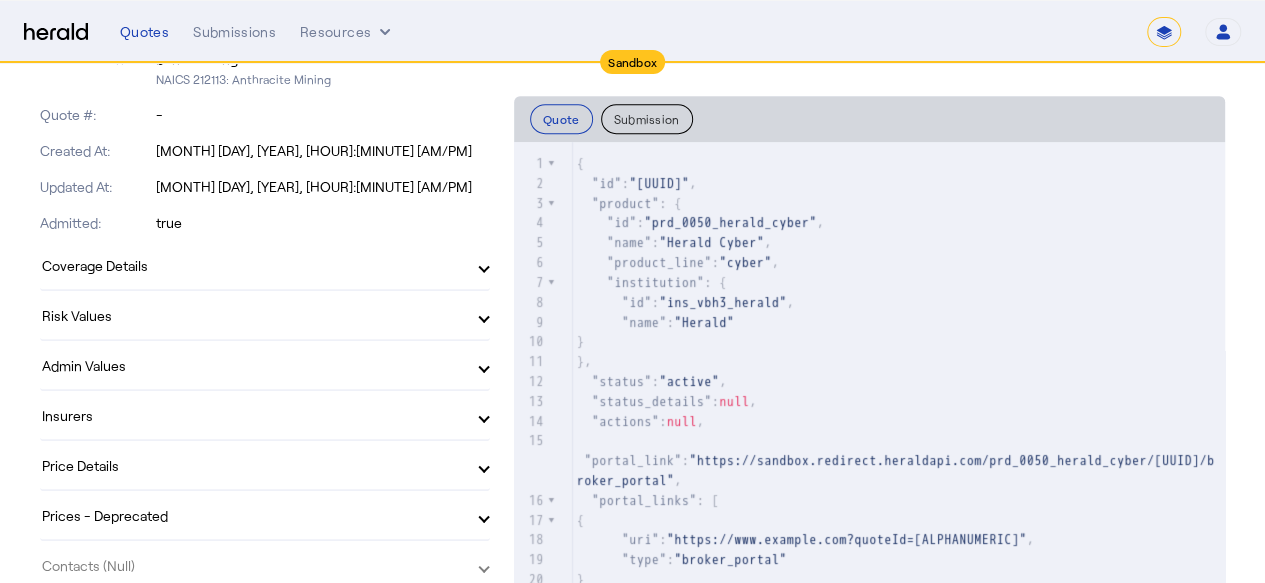 click on "Risk Values" at bounding box center (253, 315) 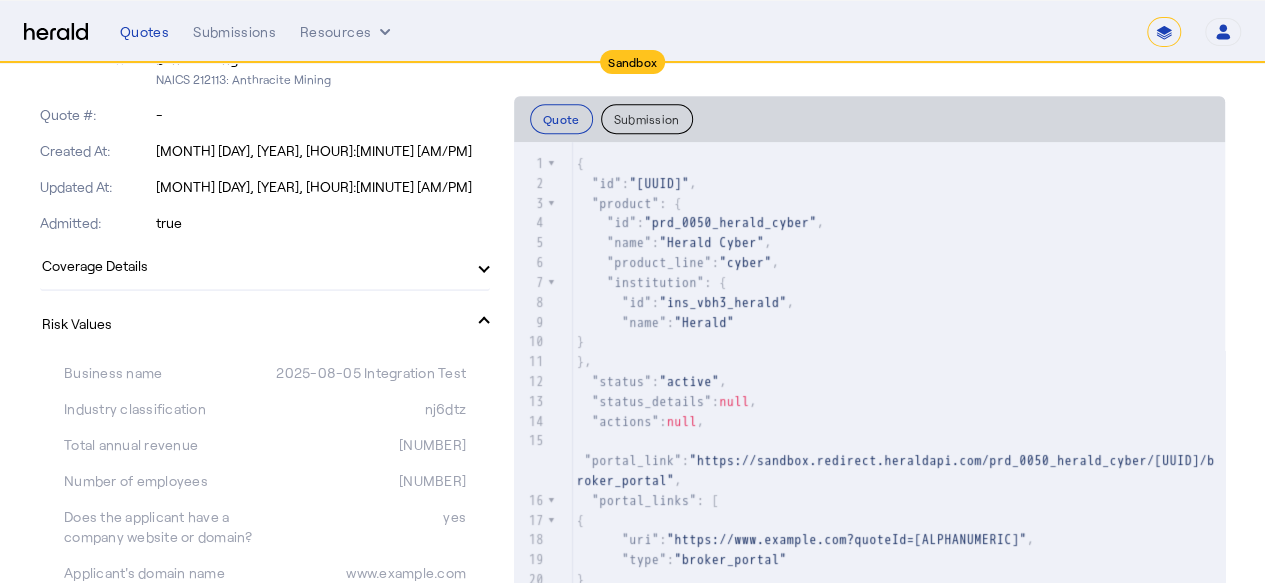 click on "Risk Values" at bounding box center [253, 323] 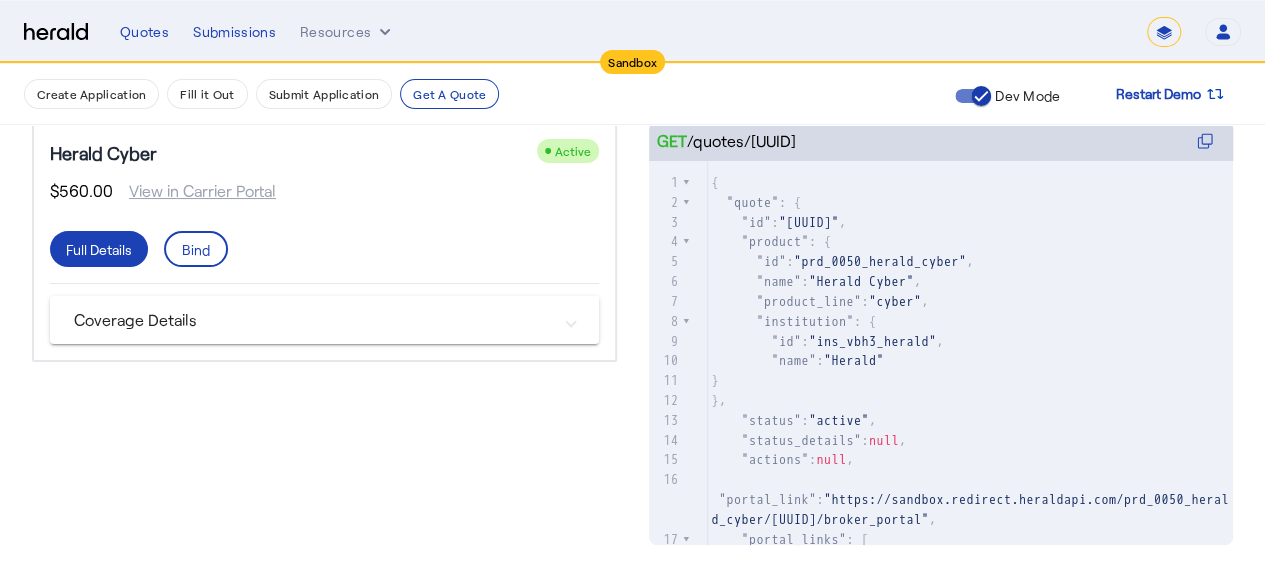 scroll, scrollTop: 276, scrollLeft: 0, axis: vertical 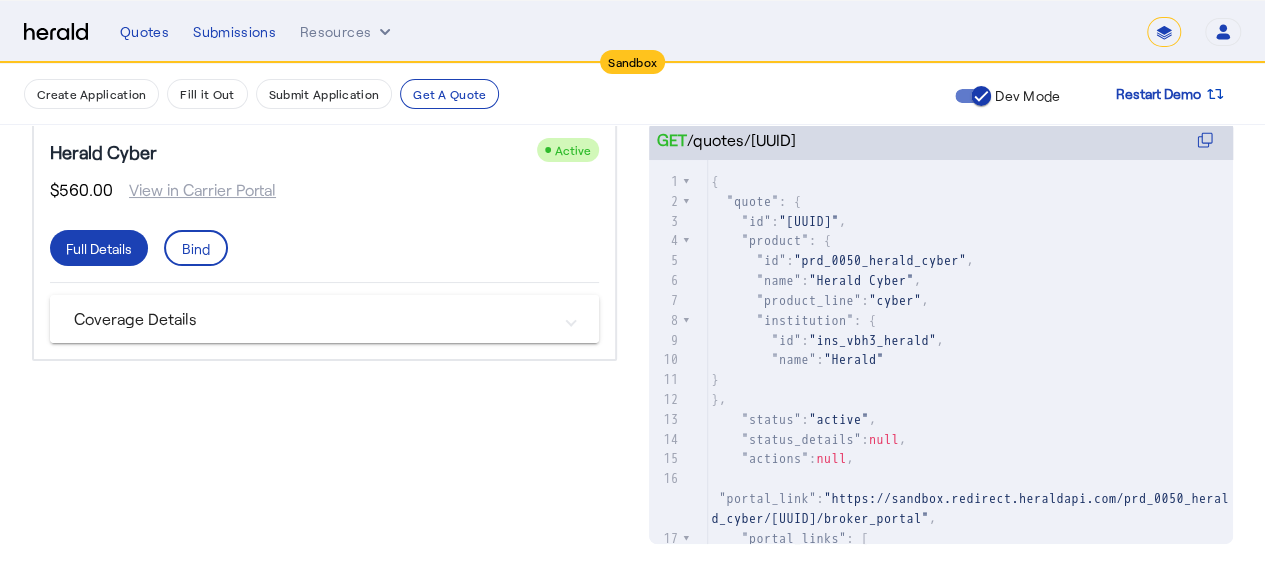 click on "Coverage Details" at bounding box center (312, 319) 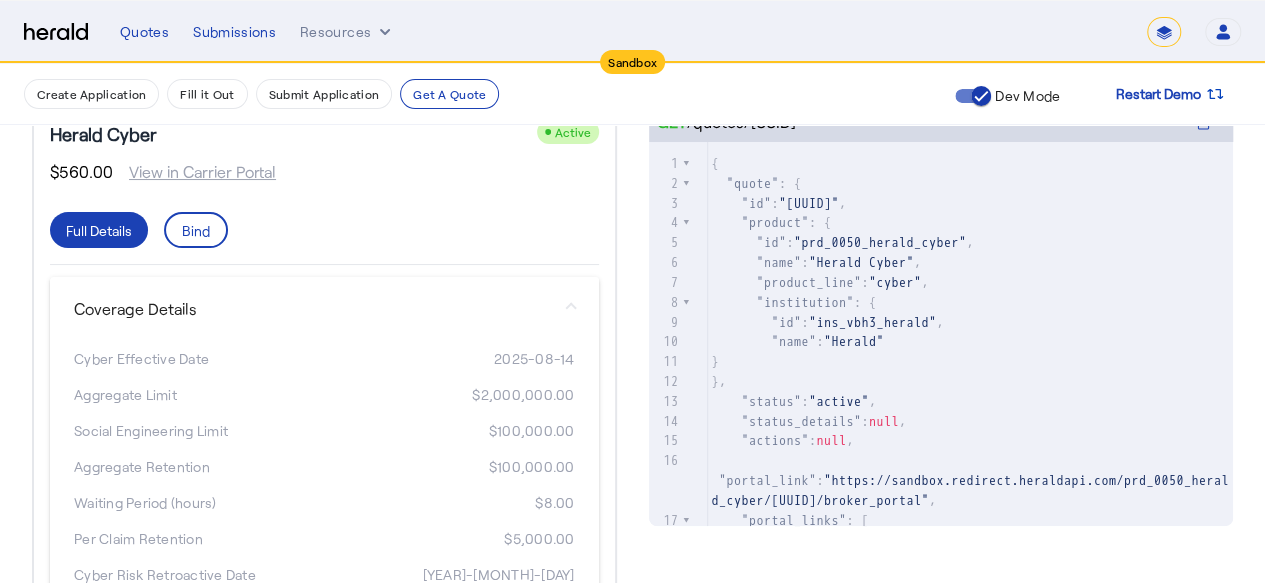 scroll, scrollTop: 293, scrollLeft: 0, axis: vertical 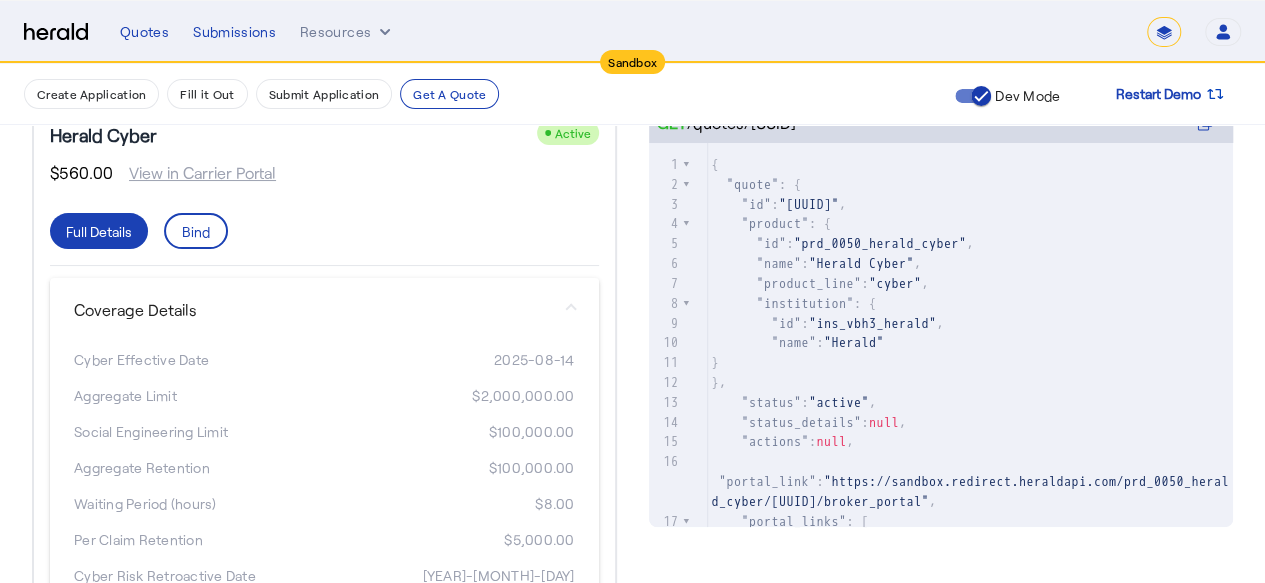 drag, startPoint x: 166, startPoint y: 175, endPoint x: 144, endPoint y: 177, distance: 22.090721 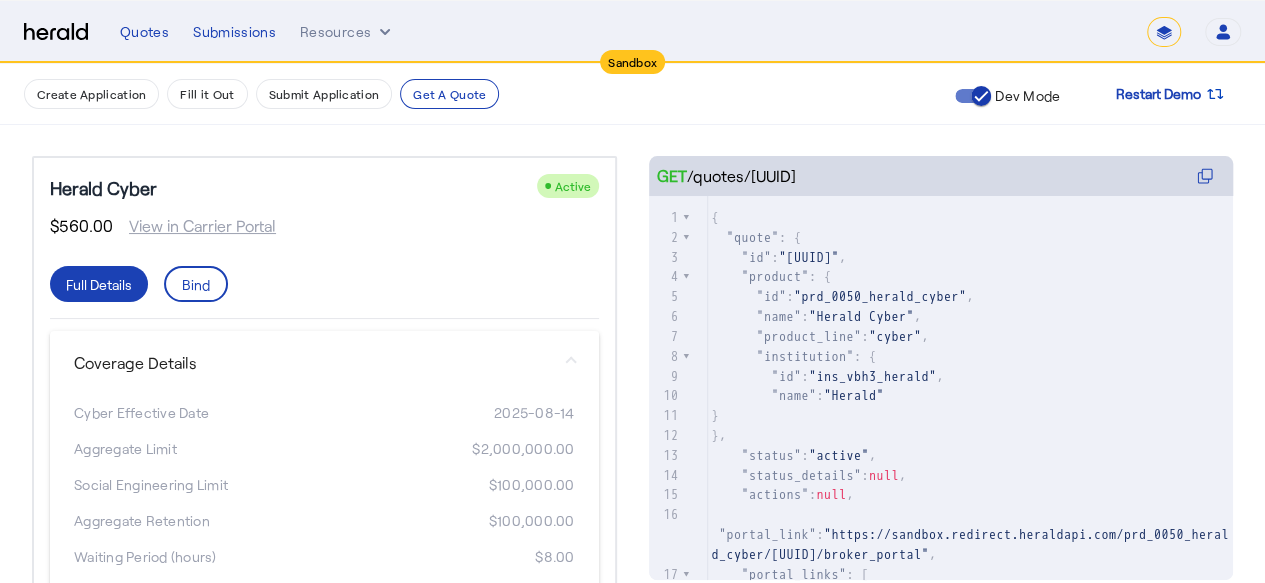 scroll, scrollTop: 211, scrollLeft: 0, axis: vertical 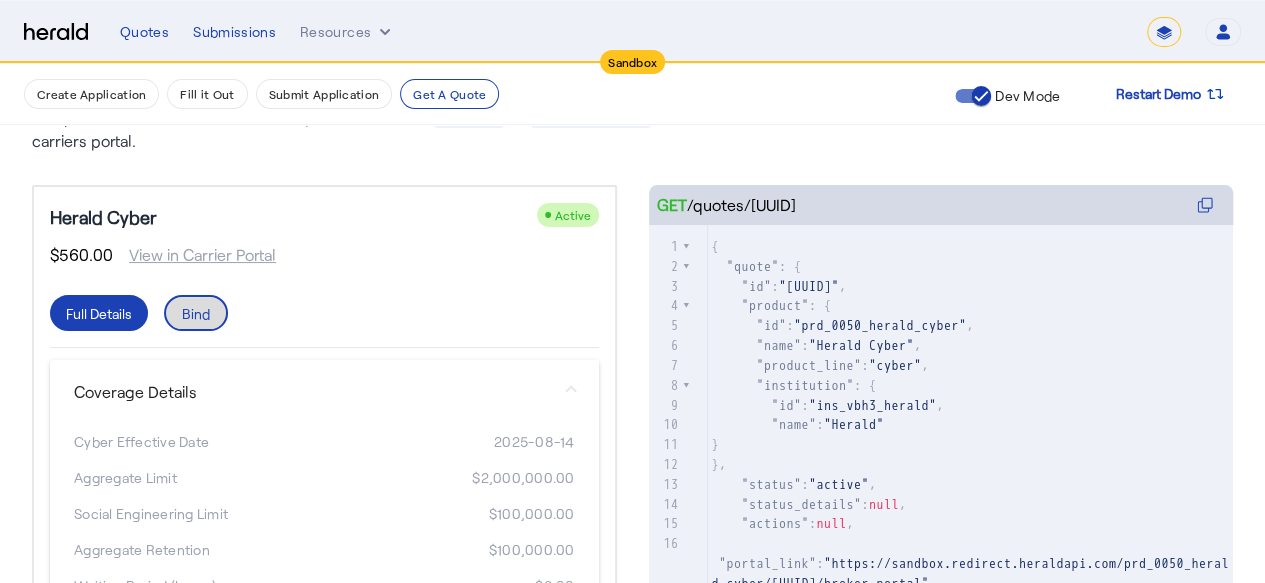 click on "Bind" 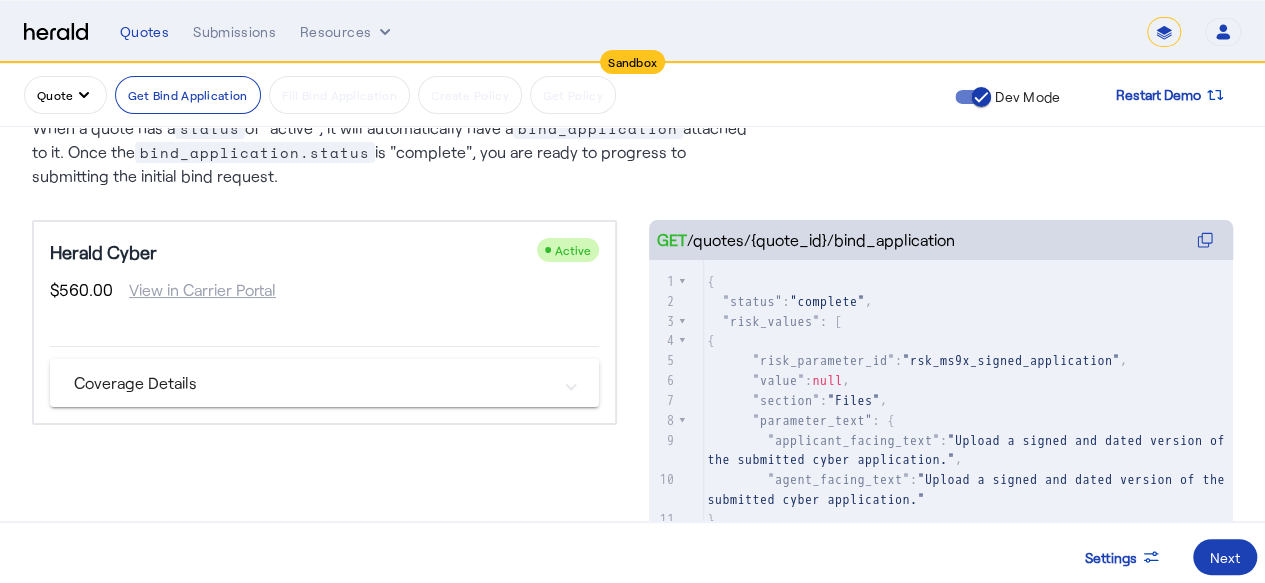 scroll, scrollTop: 205, scrollLeft: 0, axis: vertical 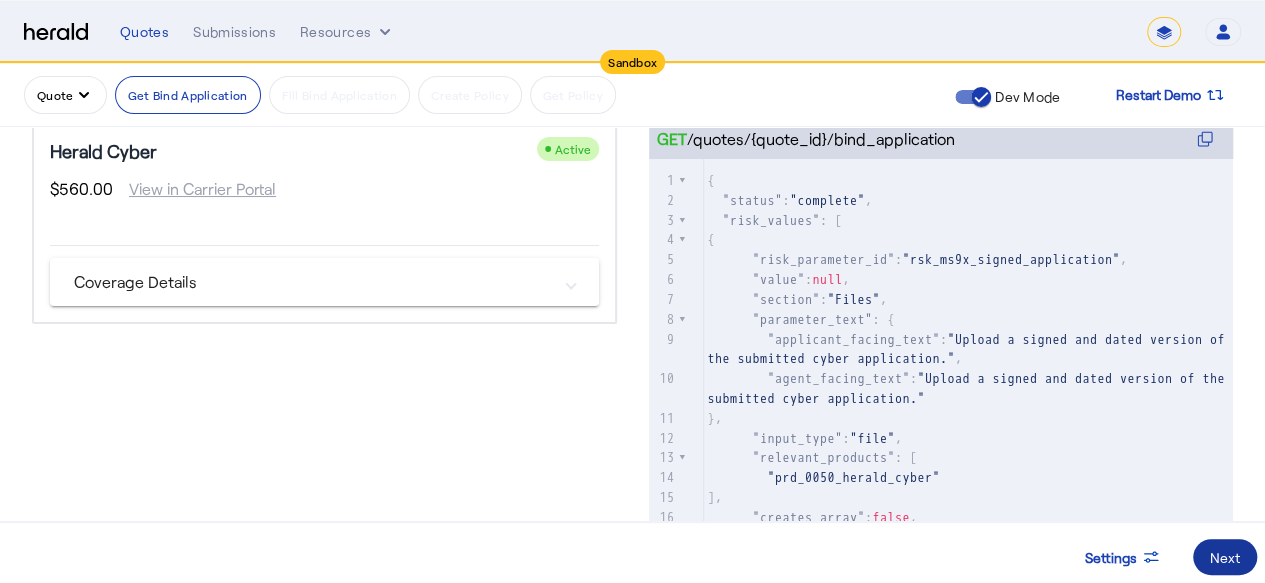 click on "Next" at bounding box center (1225, 557) 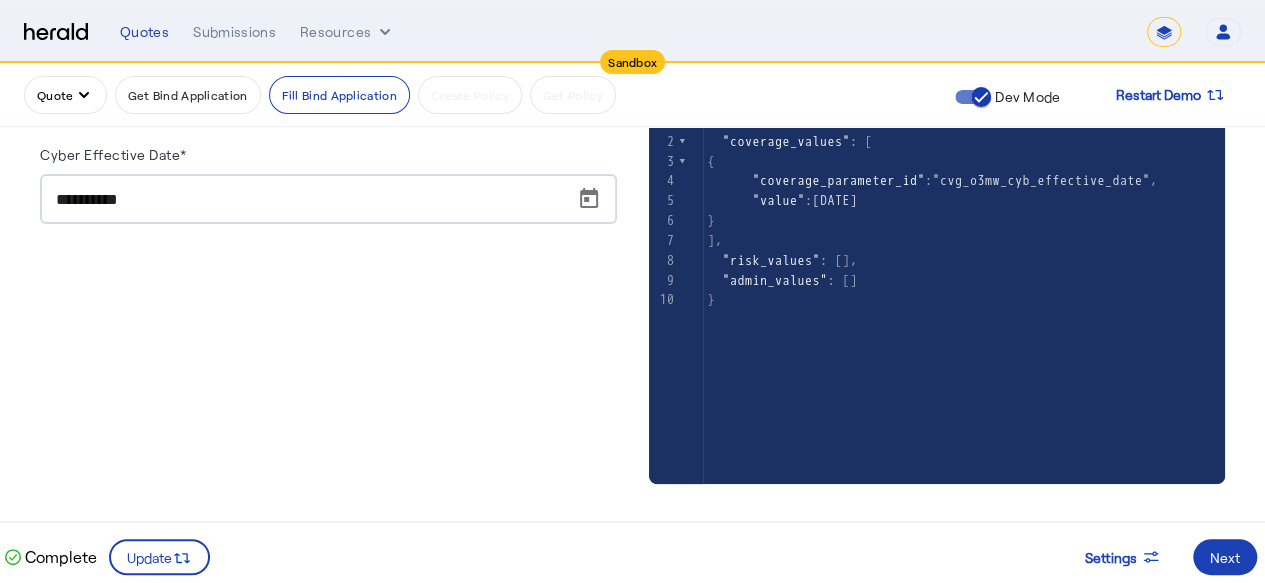 scroll, scrollTop: 140, scrollLeft: 0, axis: vertical 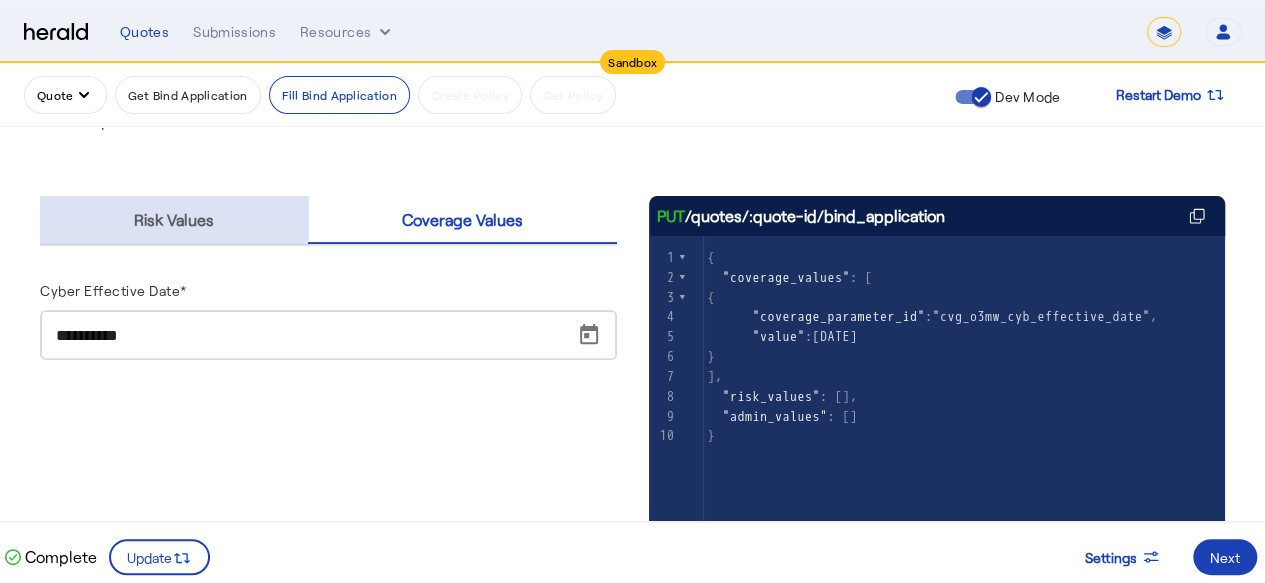 click on "Risk Values" at bounding box center (174, 220) 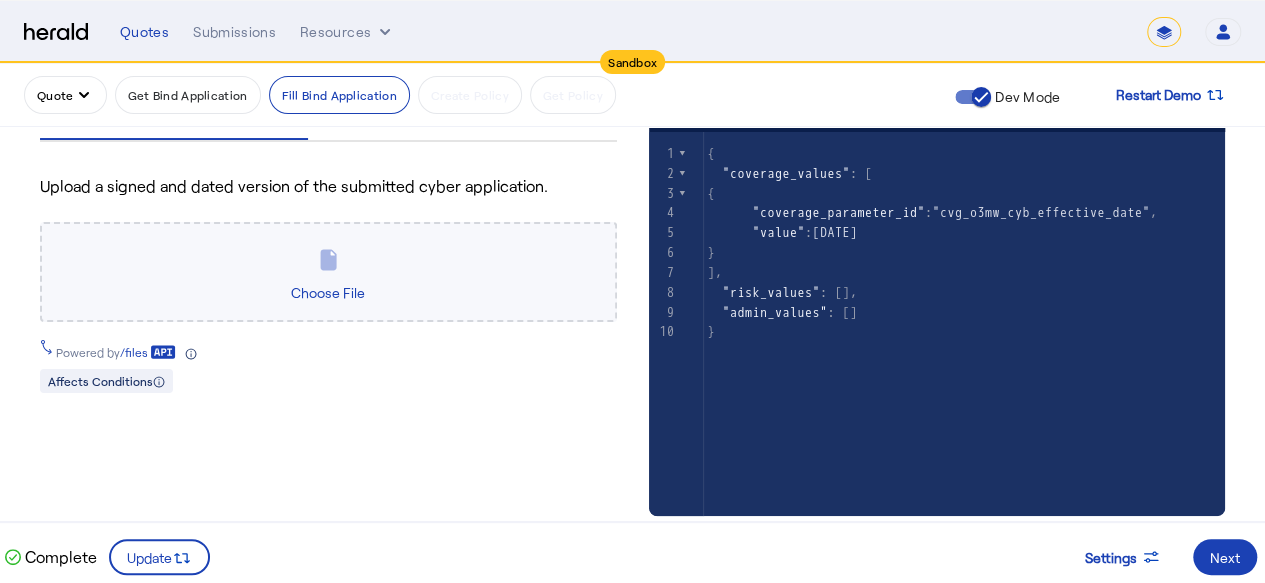 scroll, scrollTop: 158, scrollLeft: 0, axis: vertical 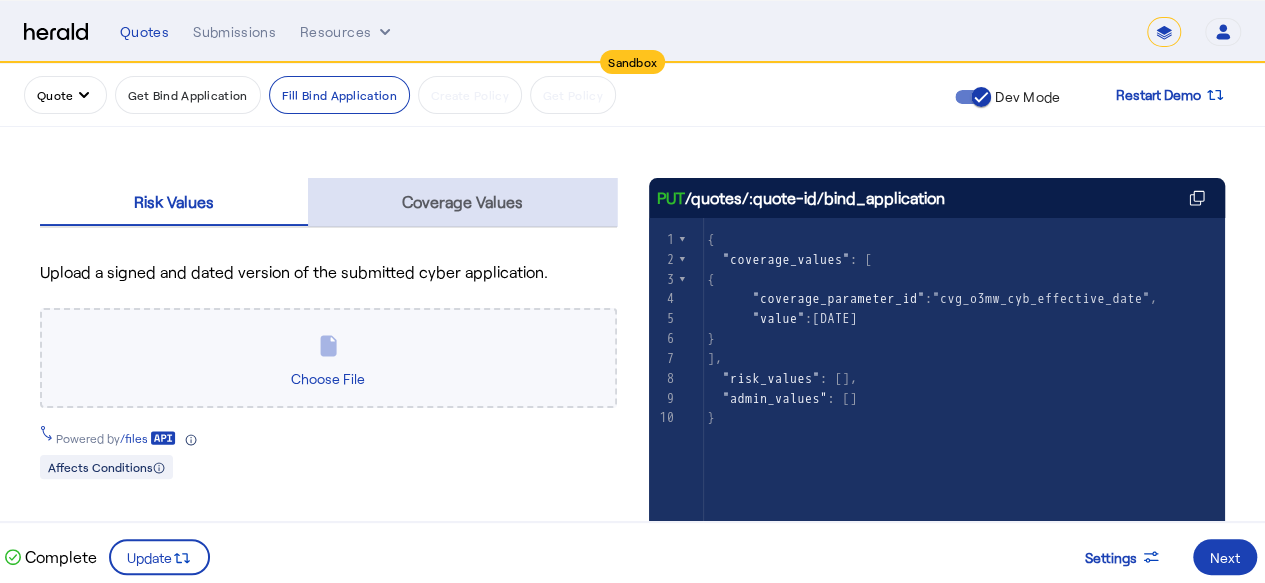 click on "Coverage Values" at bounding box center [462, 202] 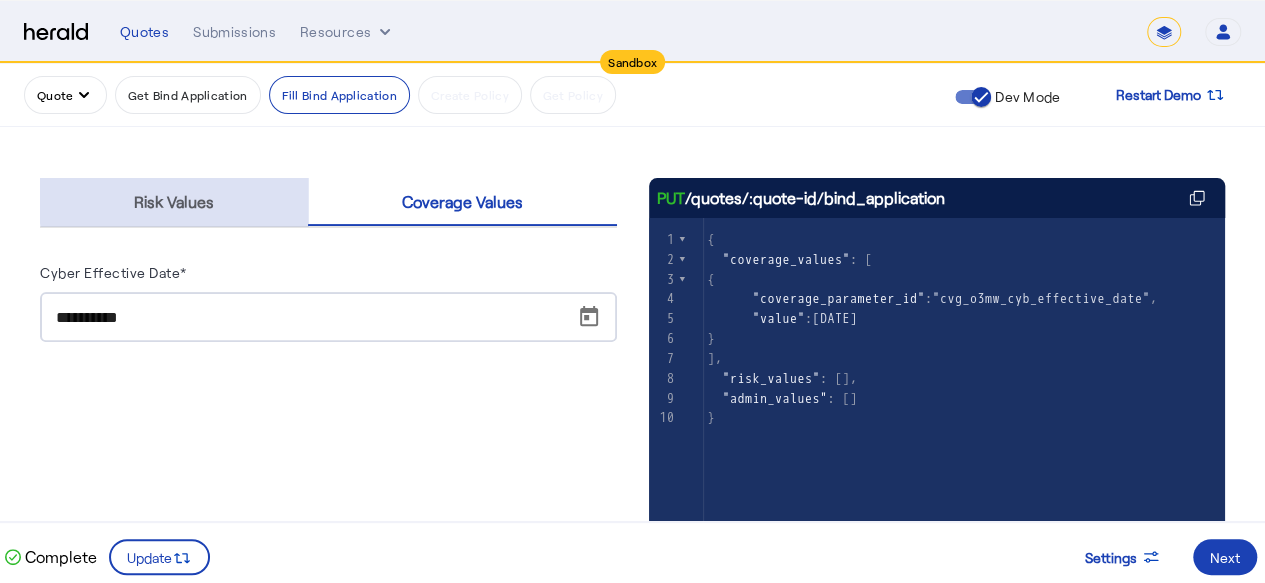 click on "Risk Values" at bounding box center [174, 202] 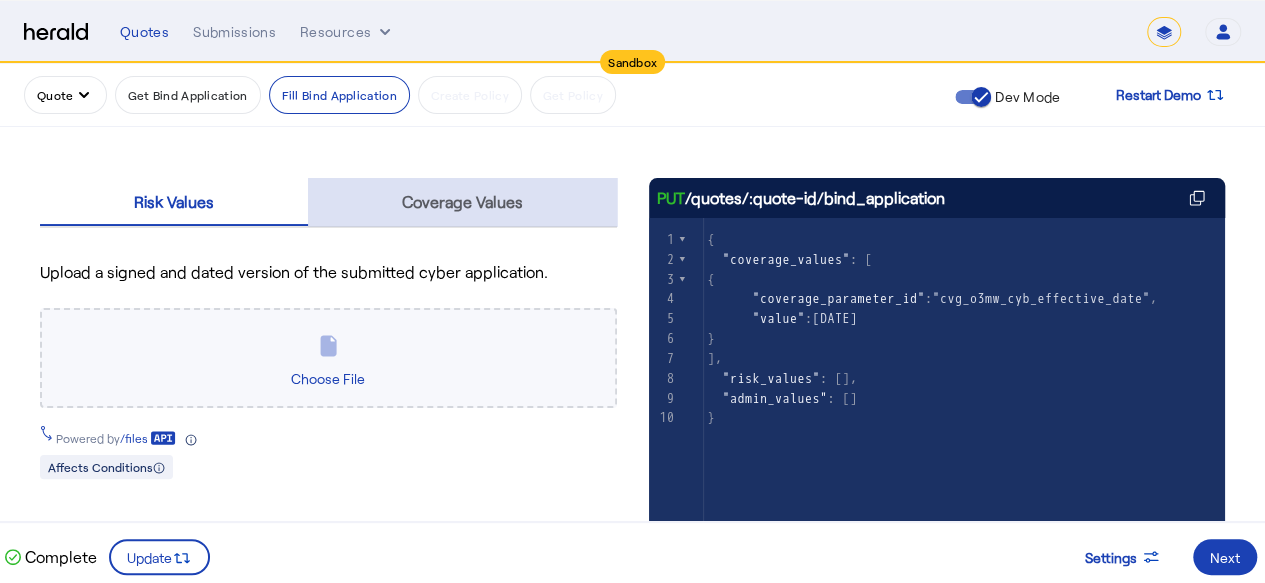 click on "Coverage Values" at bounding box center (462, 202) 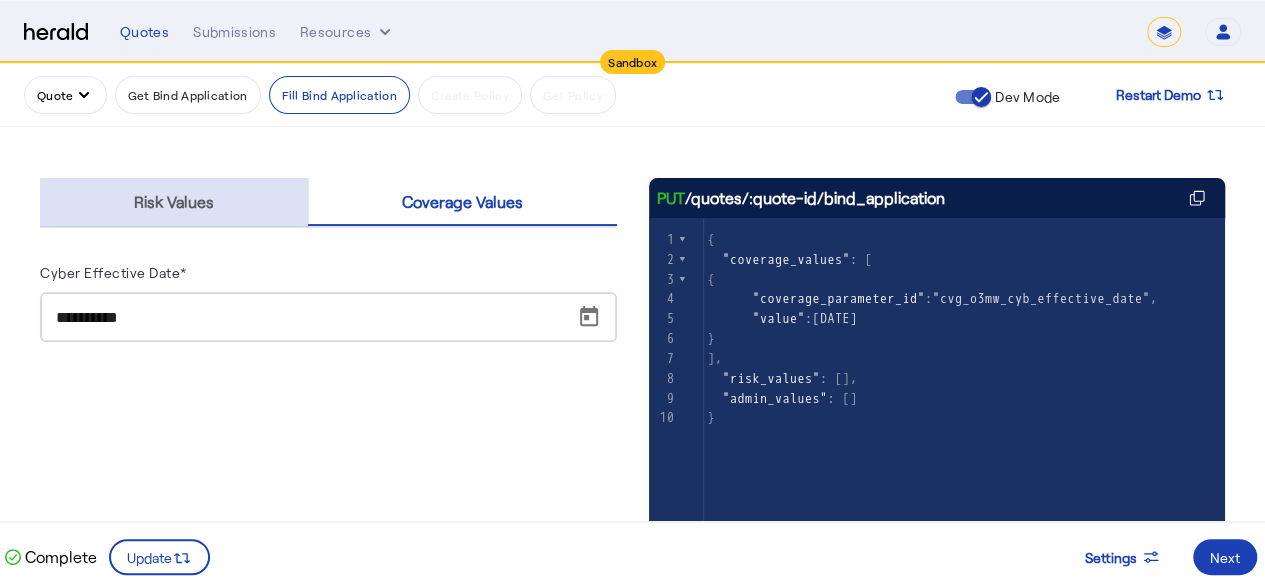 click on "Risk Values" at bounding box center (174, 202) 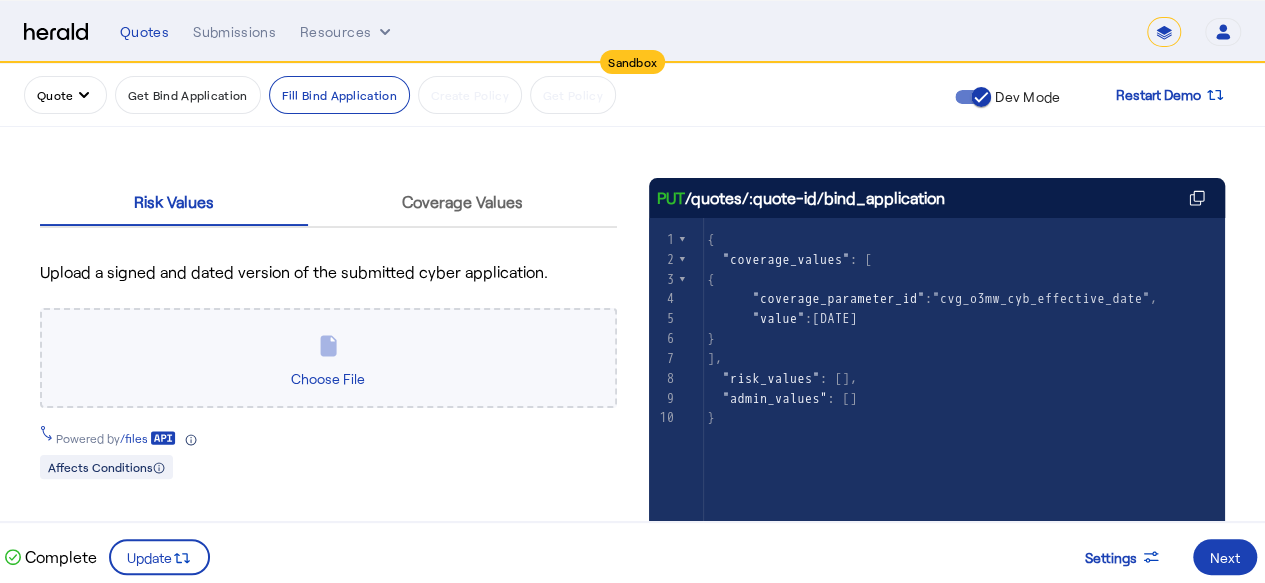 scroll, scrollTop: 218, scrollLeft: 0, axis: vertical 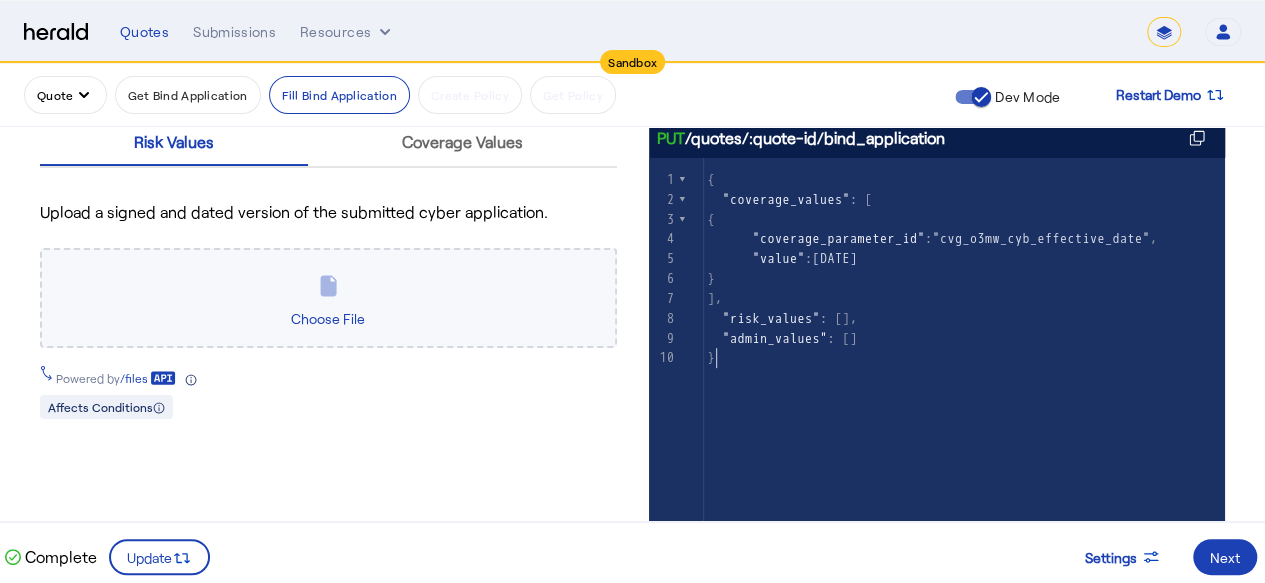 click on "1 { 2    "coverage_values" : [ 3     { 4        "coverage_parameter_id" :  "cvg_o3mw_cyb_effective_date" , 5        "value" :  "[DATE]" 6     } 7   ], 8    "risk_values" : [], 9    "admin_values" : [] 10 }" 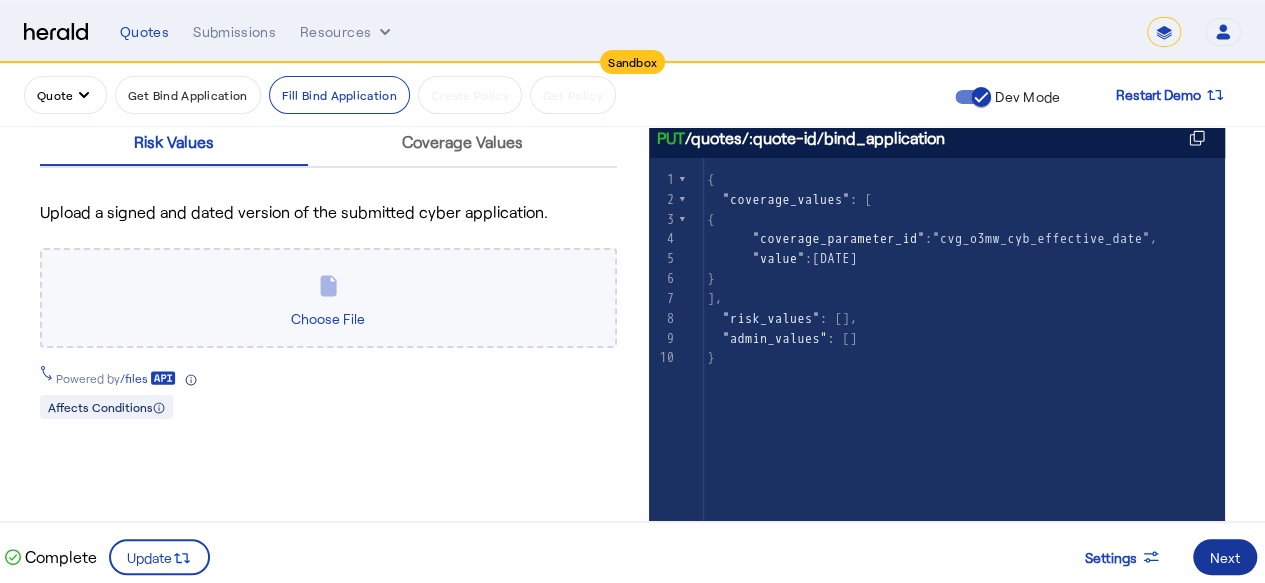 click on "Next" at bounding box center (1225, 557) 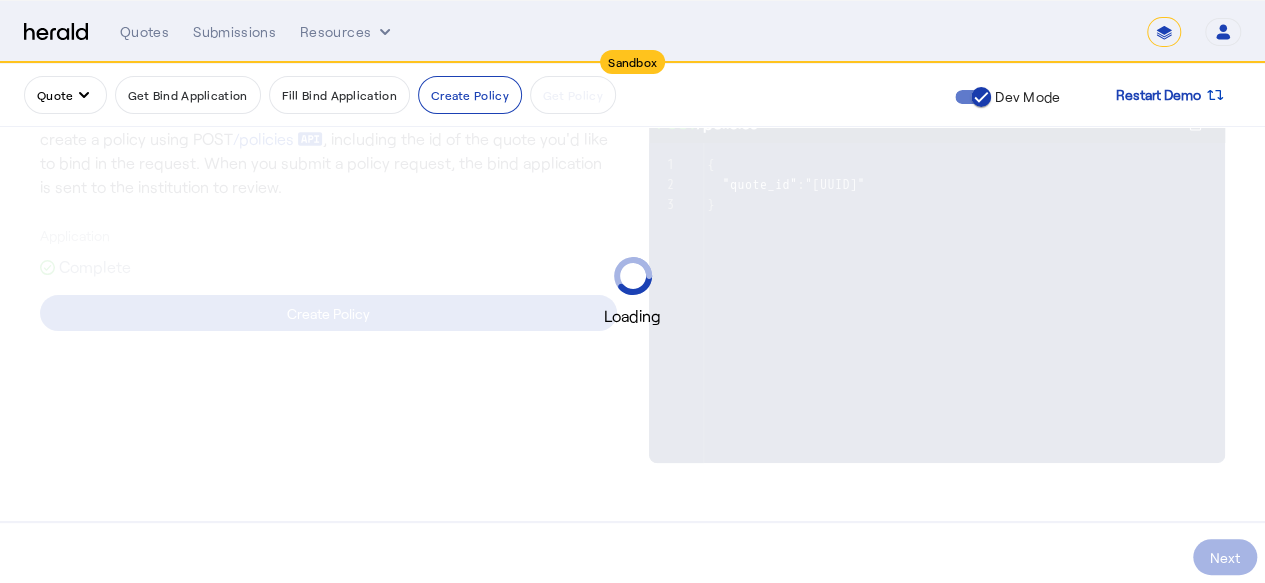 scroll, scrollTop: 0, scrollLeft: 0, axis: both 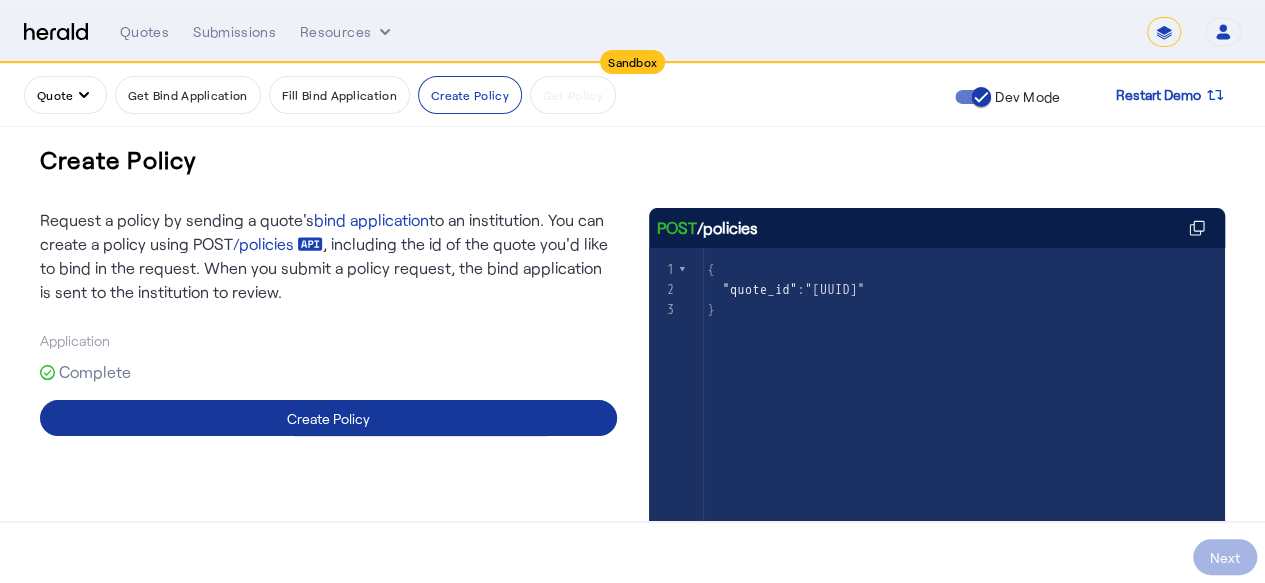 click 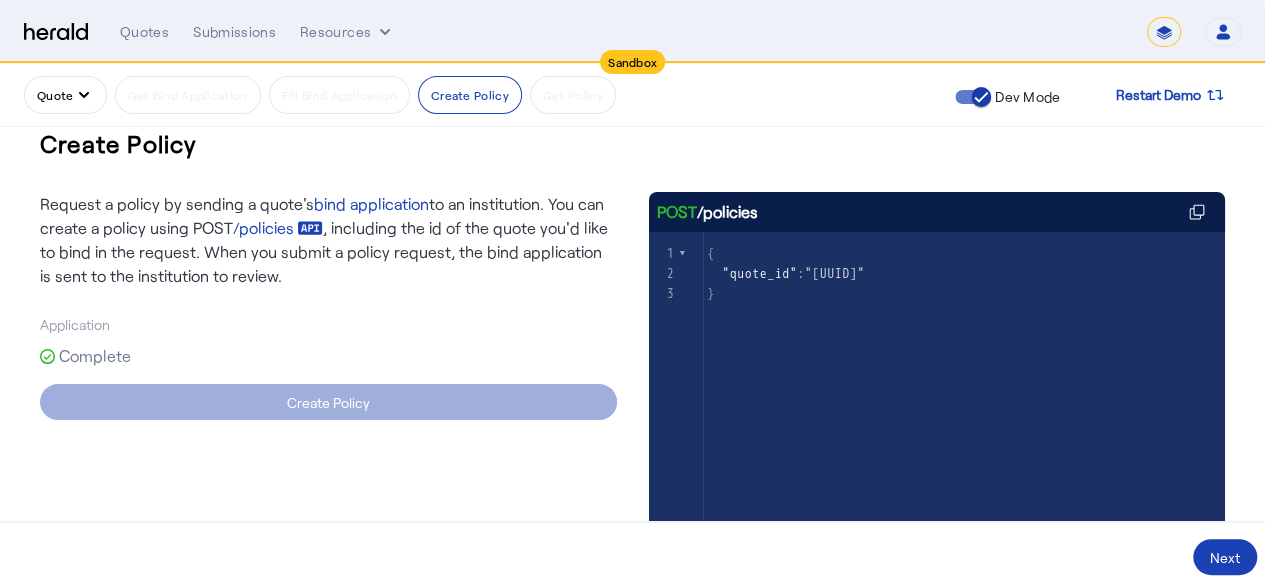 scroll, scrollTop: 15, scrollLeft: 0, axis: vertical 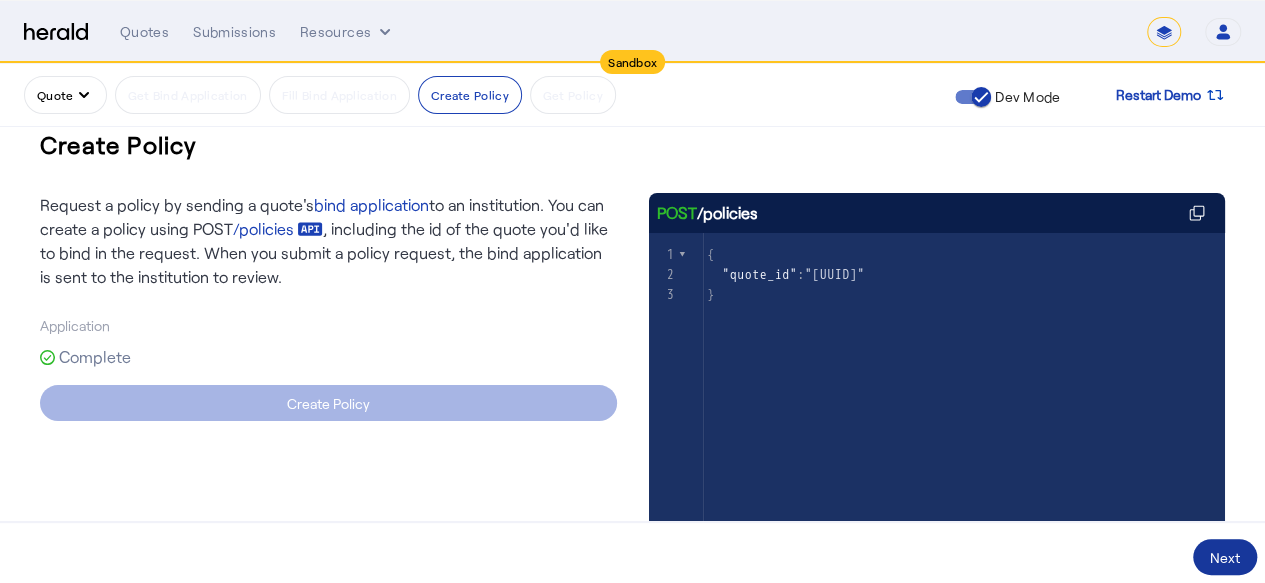 click on "Next" at bounding box center [1225, 557] 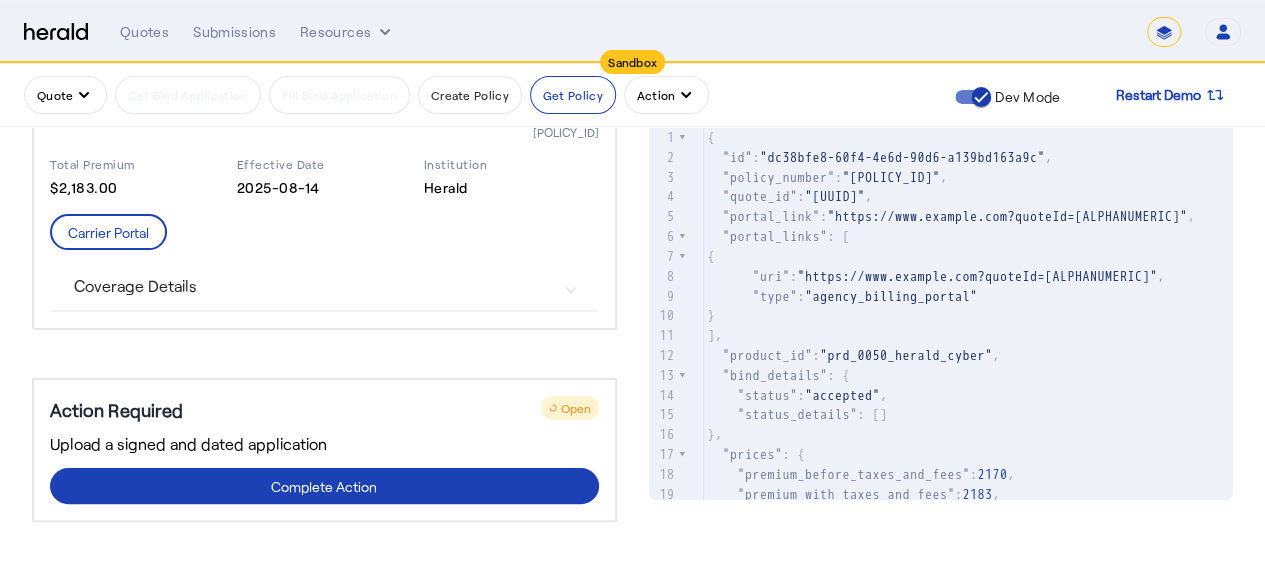 scroll, scrollTop: 307, scrollLeft: 0, axis: vertical 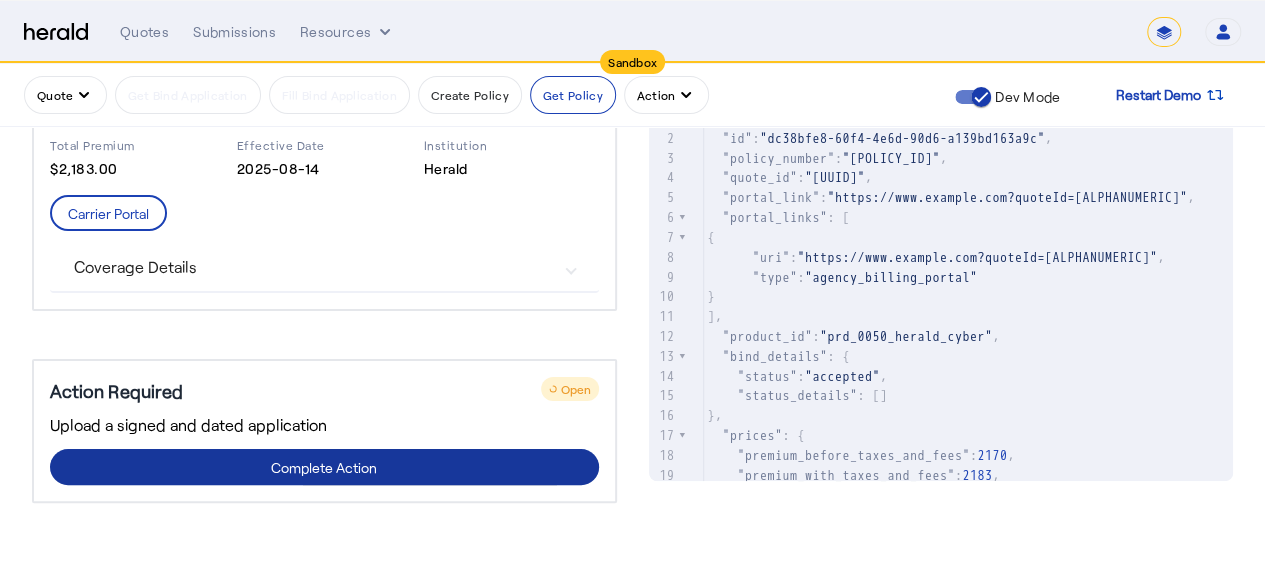 click 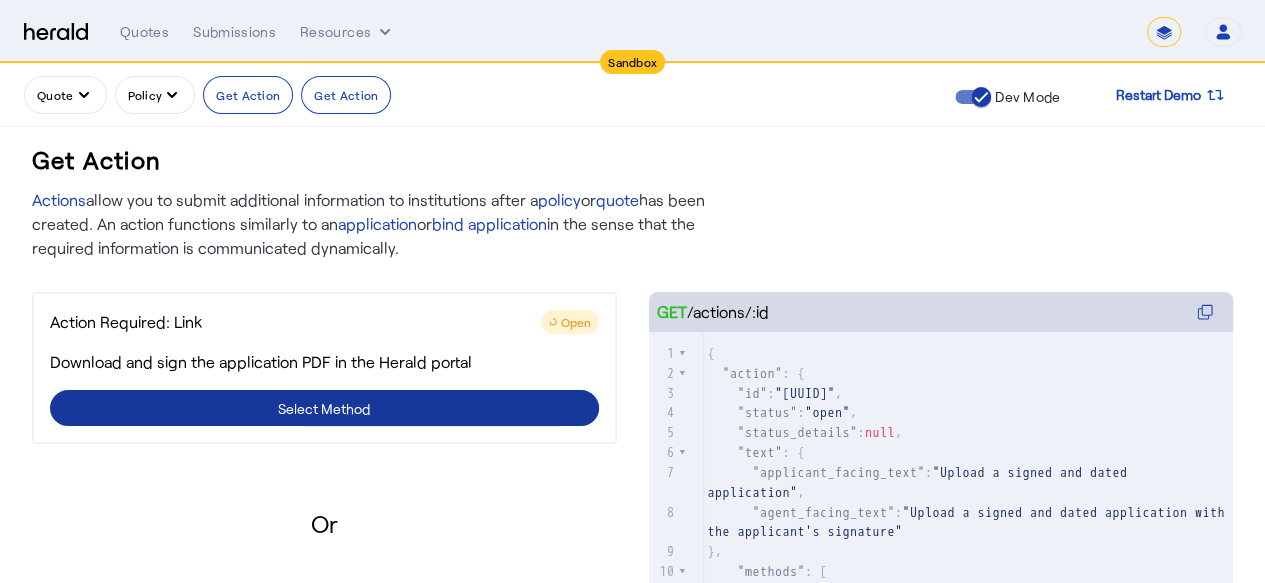 click 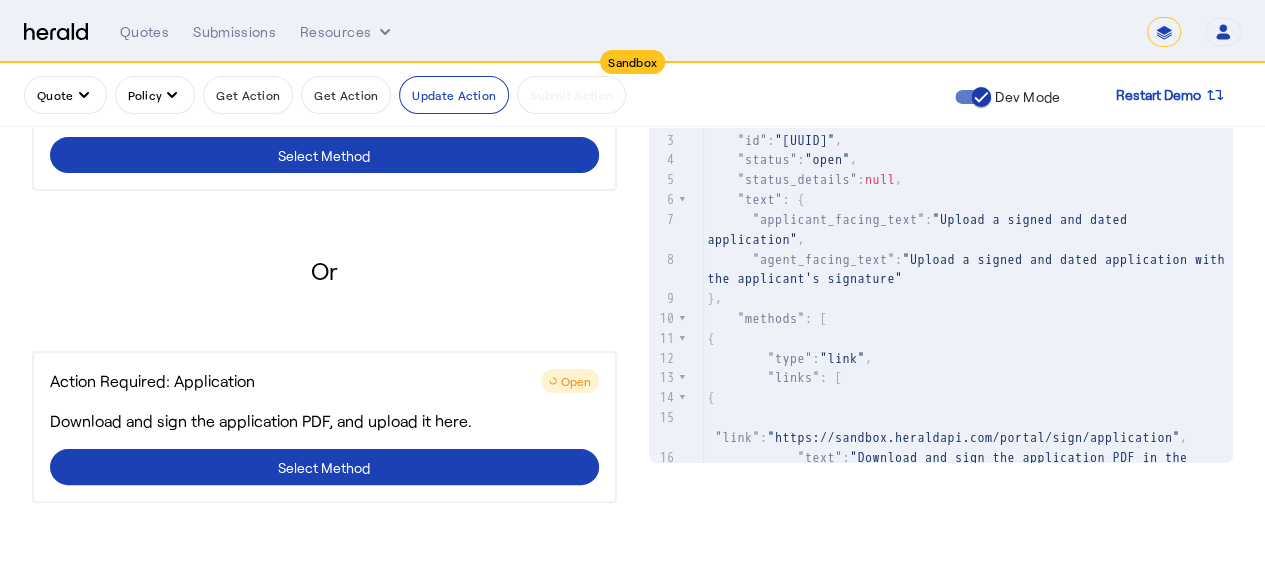 scroll, scrollTop: 231, scrollLeft: 0, axis: vertical 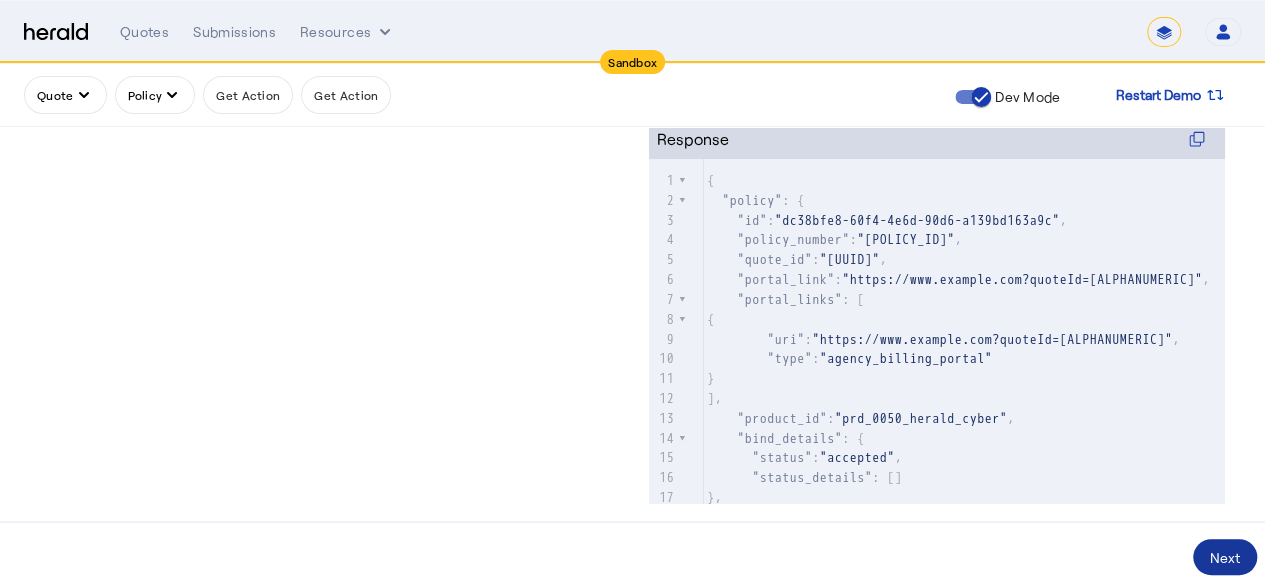 click on "Next" at bounding box center (1225, 557) 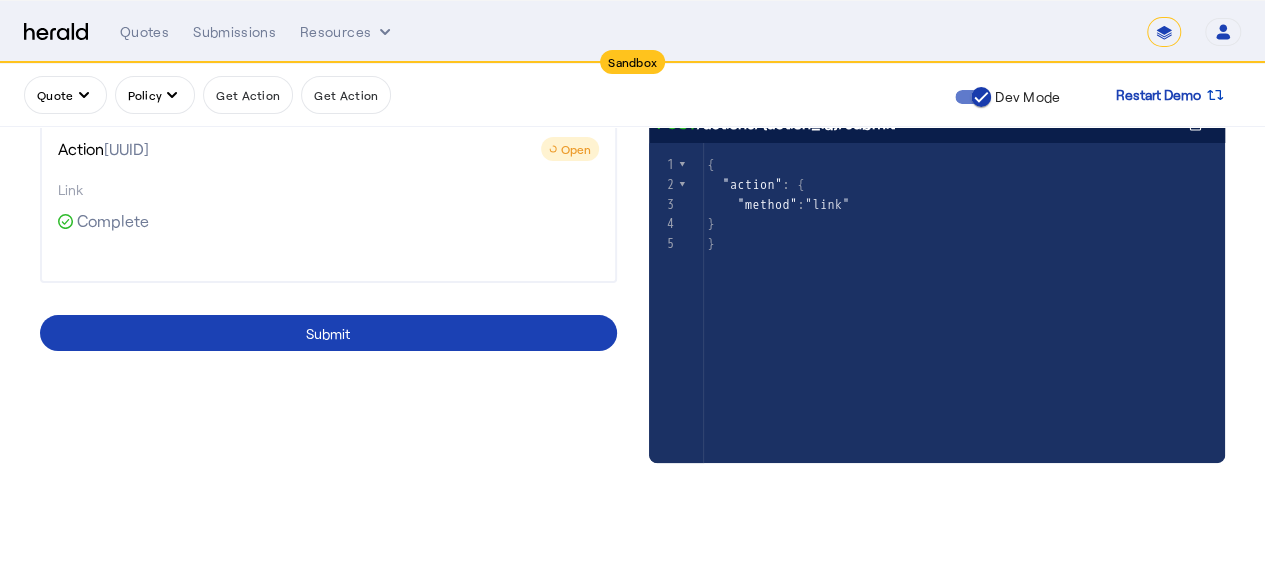 scroll, scrollTop: 0, scrollLeft: 0, axis: both 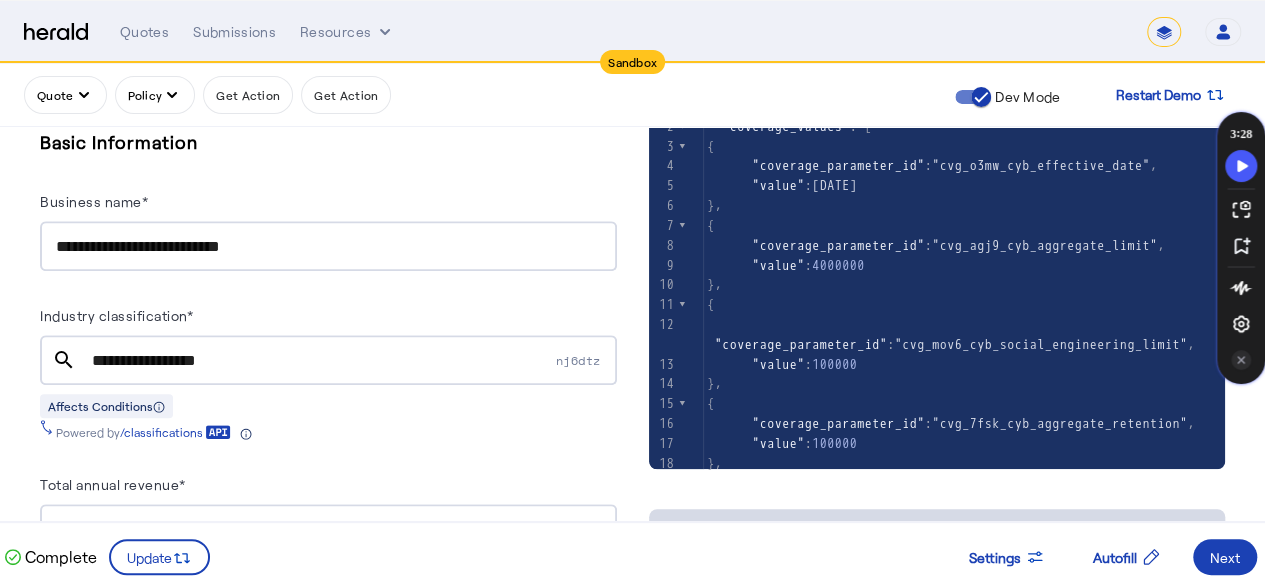 drag, startPoint x: 1211, startPoint y: 139, endPoint x: 1279, endPoint y: 151, distance: 69.050705 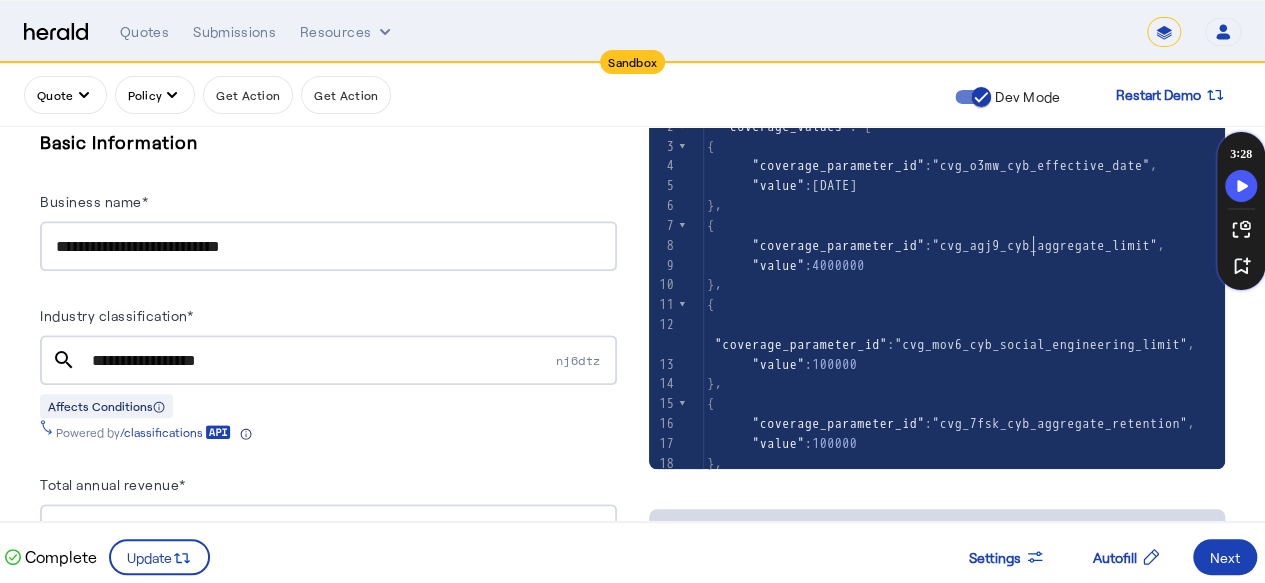 click on ""cvg_agj9_cyb_aggregate_limit"" 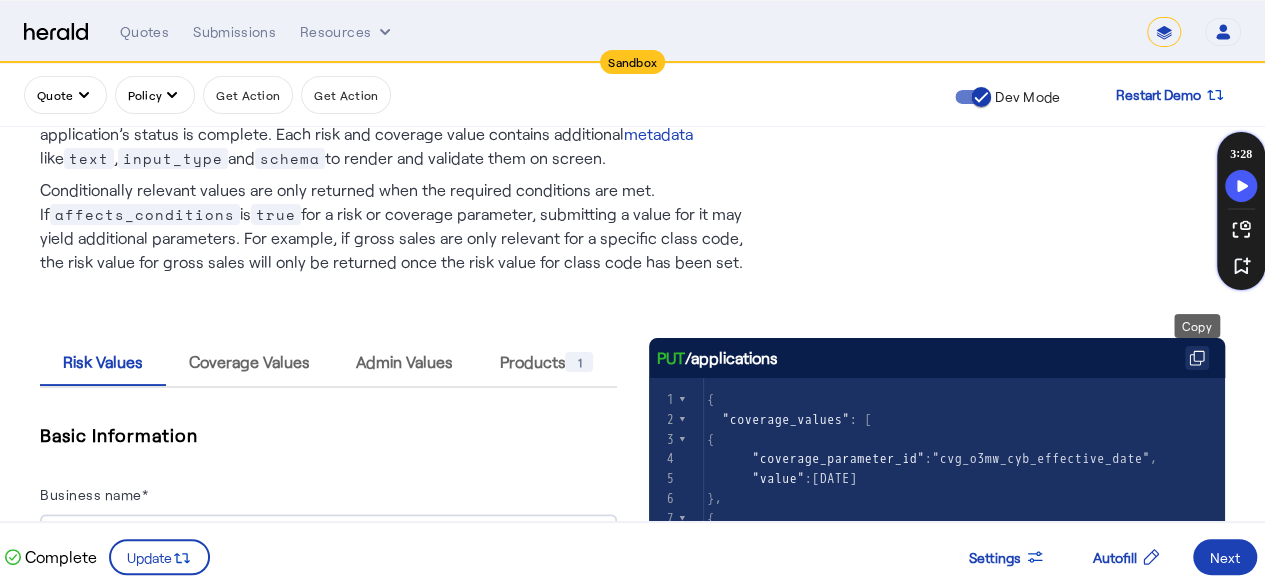 click 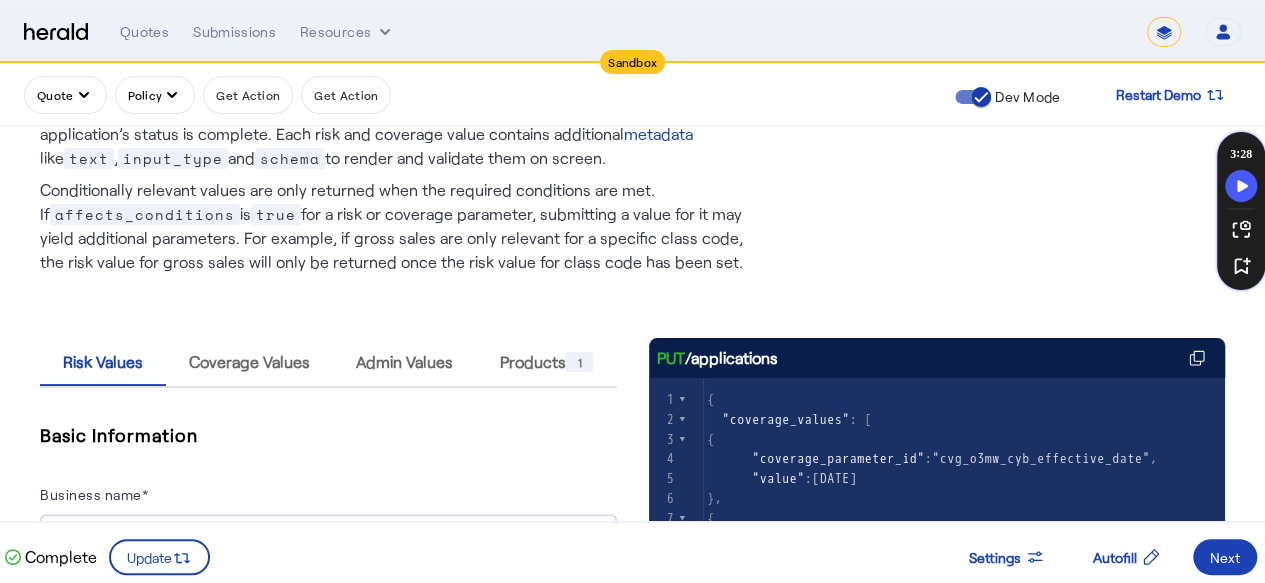 click on "**********" 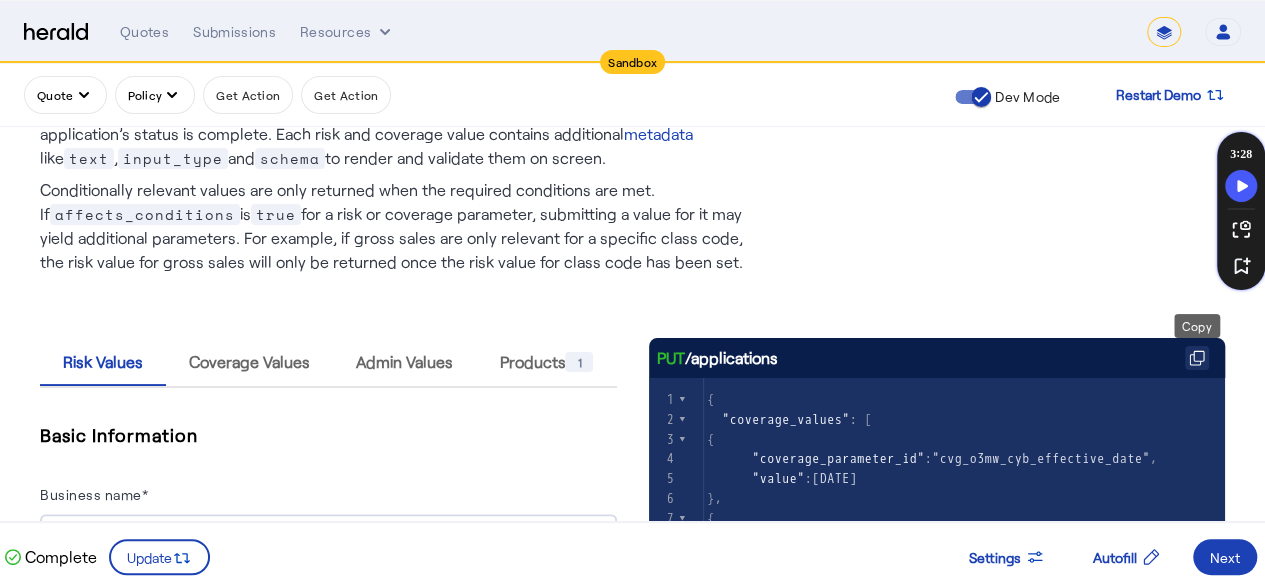 click 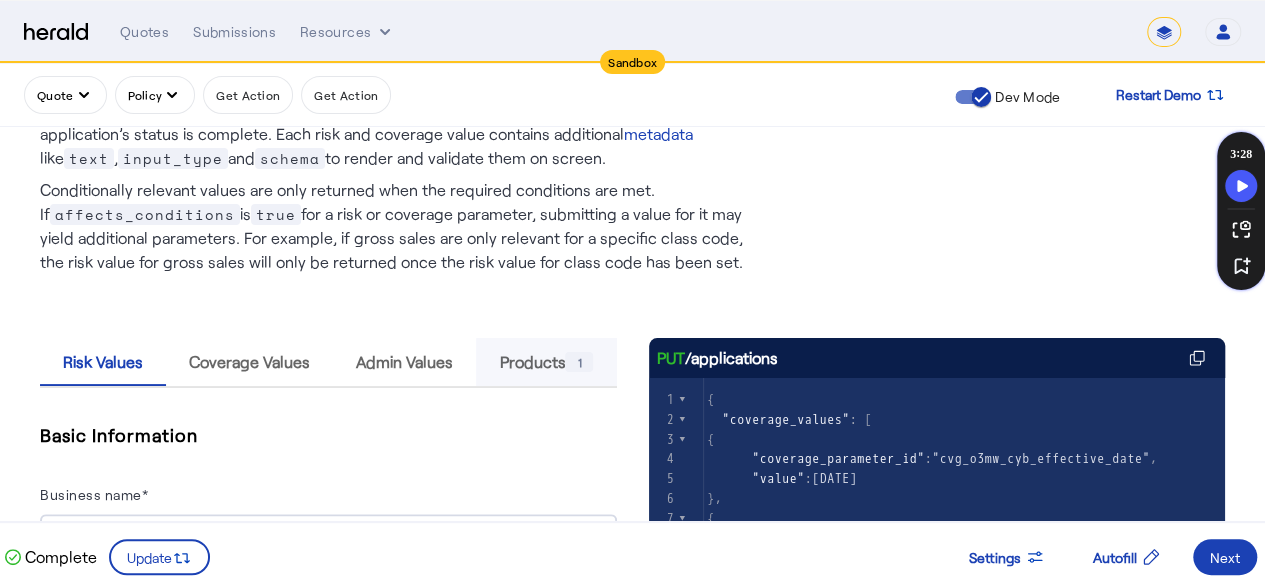 scroll, scrollTop: 0, scrollLeft: 15, axis: horizontal 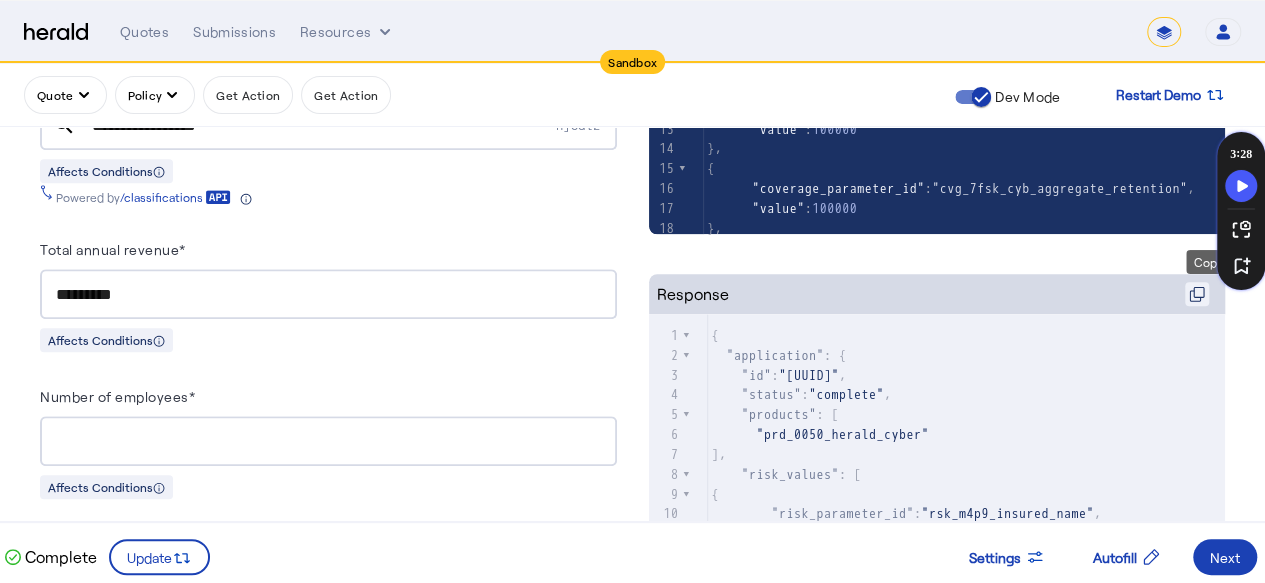 click 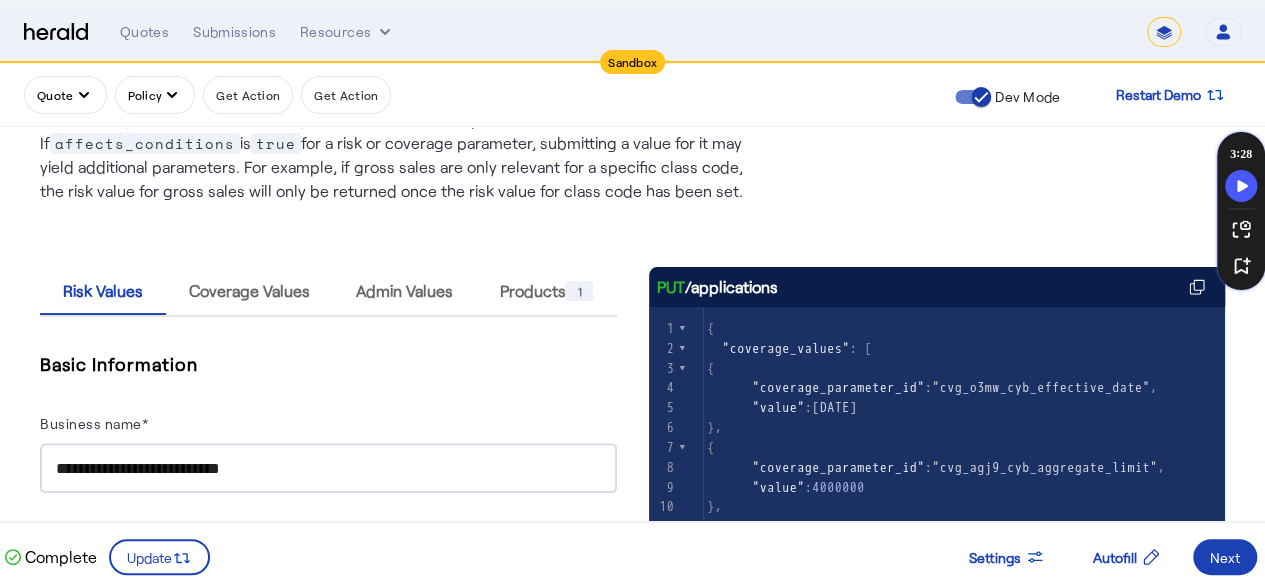 scroll, scrollTop: 162, scrollLeft: 3, axis: both 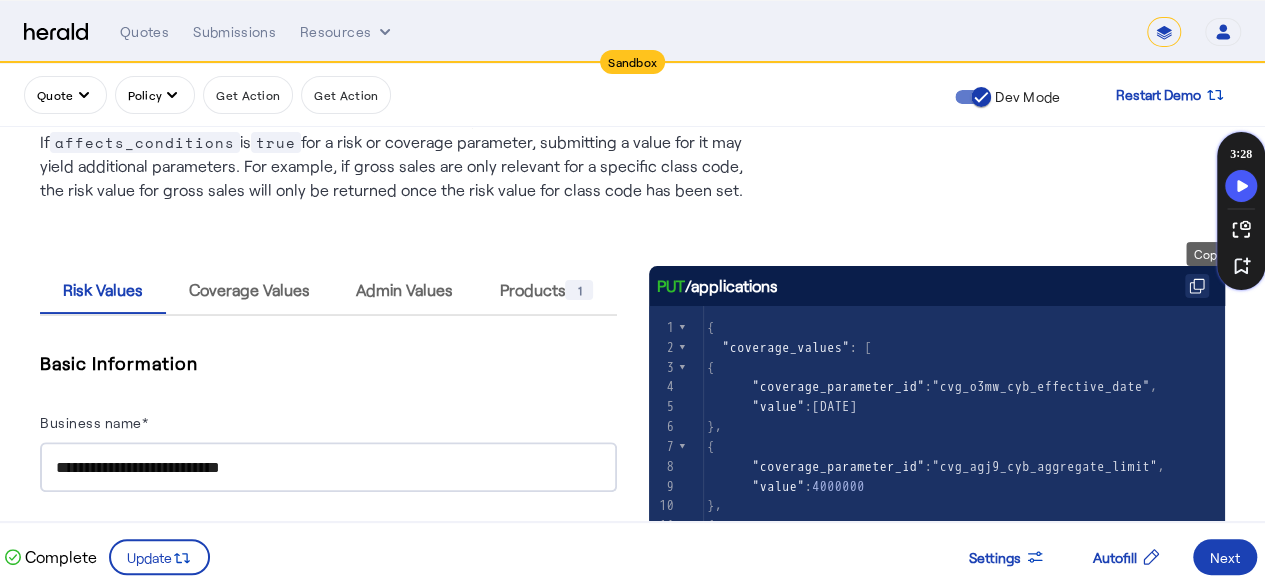 click 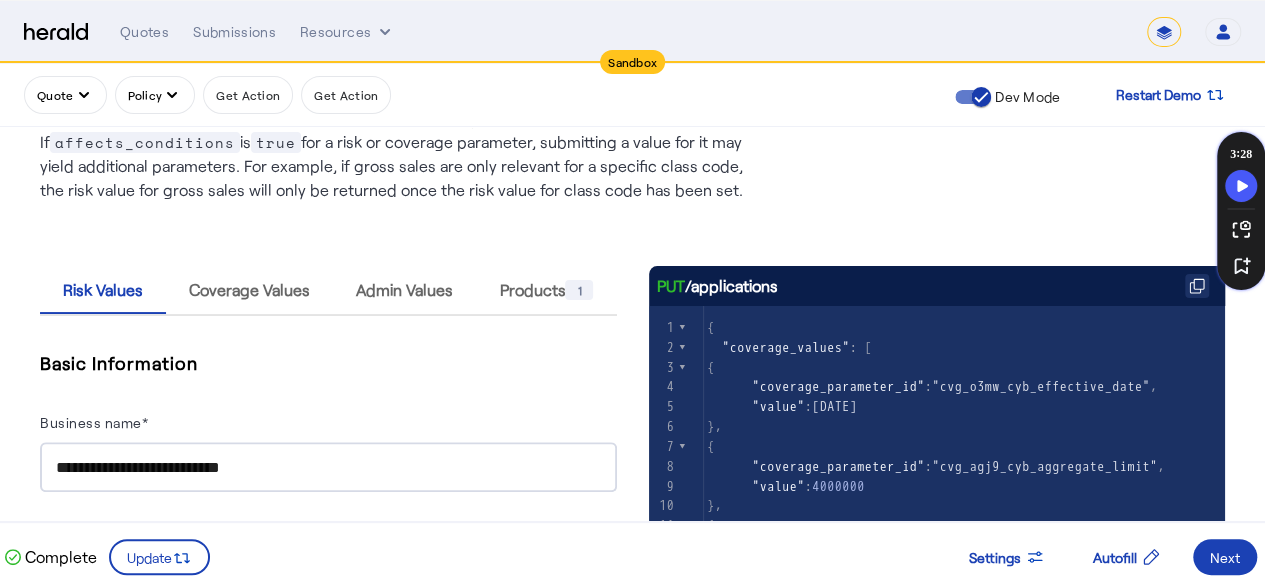 click 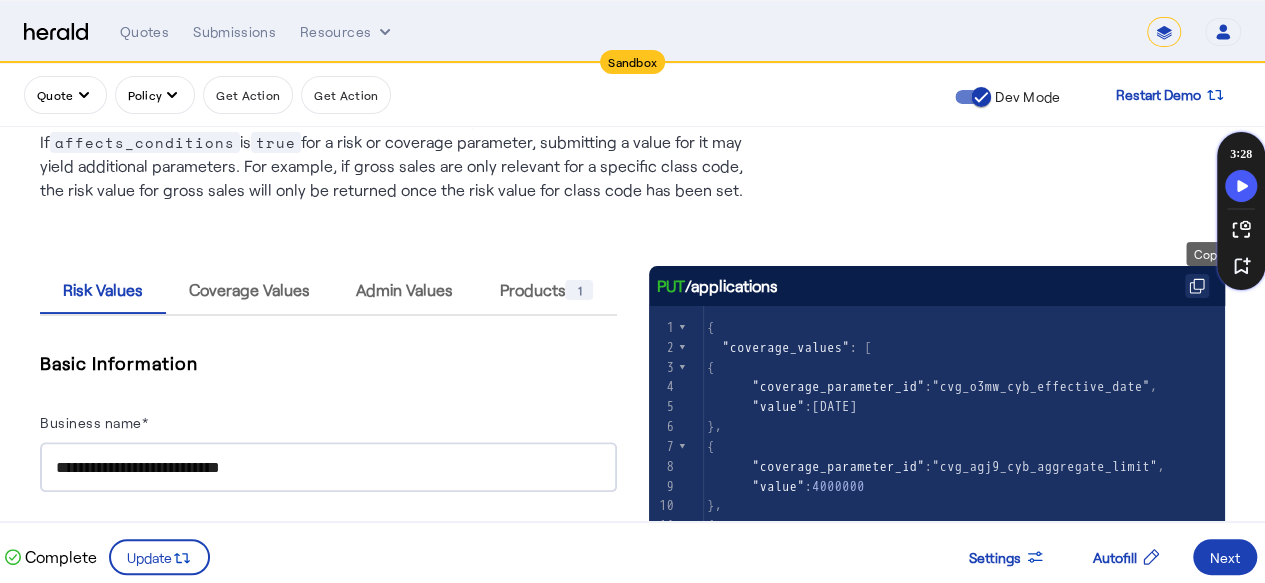 click 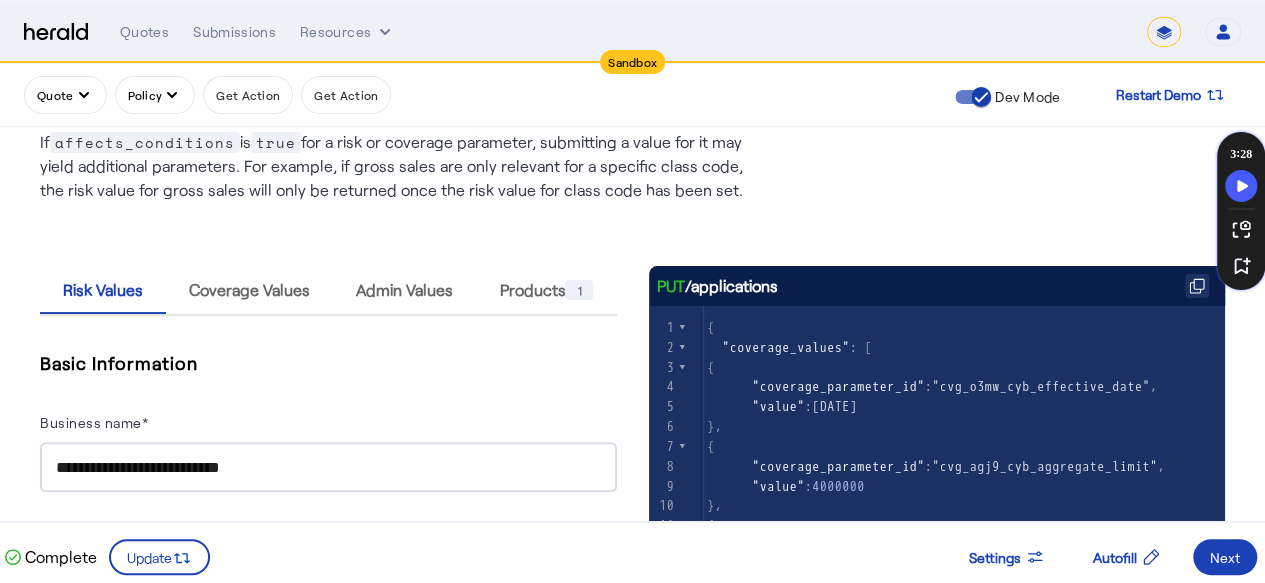 click 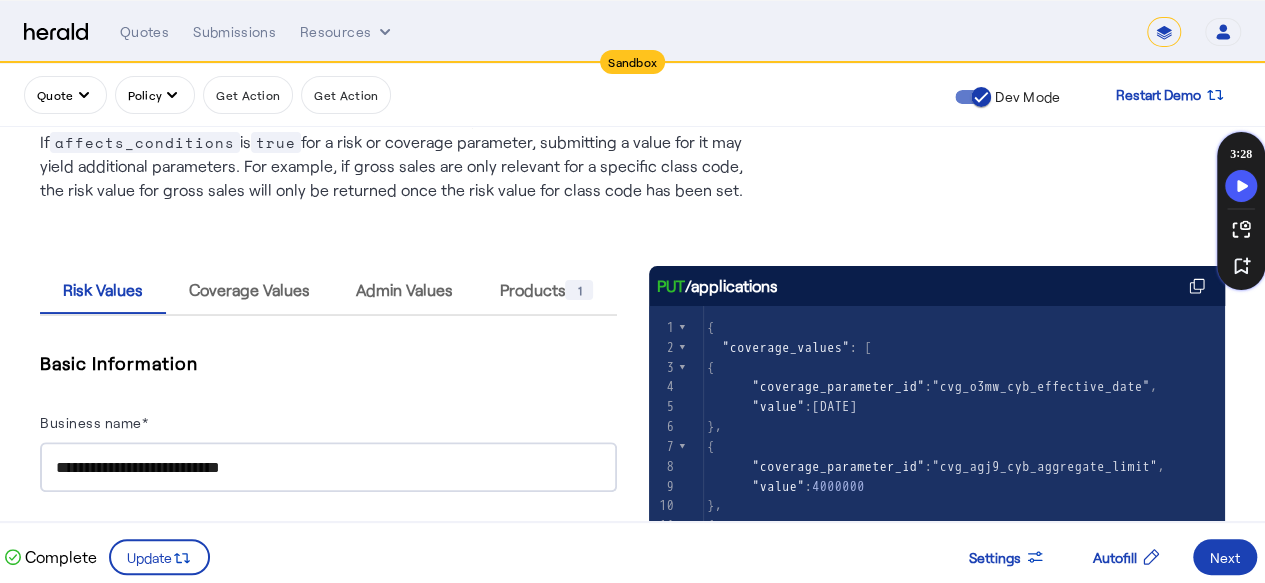 scroll, scrollTop: 369, scrollLeft: 0, axis: vertical 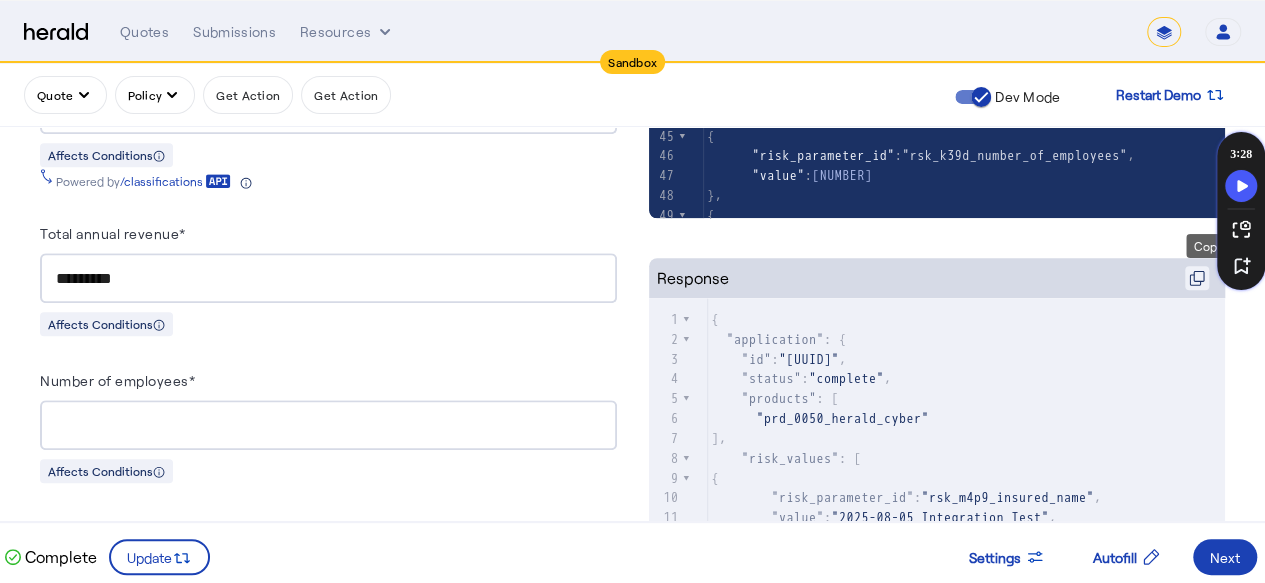 click 